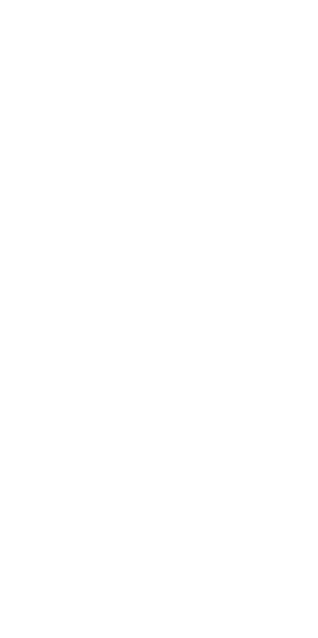 scroll, scrollTop: 0, scrollLeft: 0, axis: both 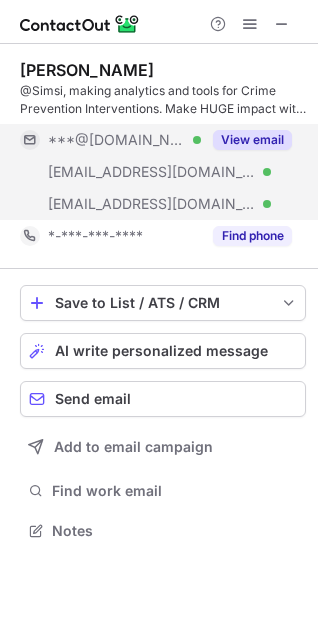 click on "***@jparishy.com" at bounding box center [152, 172] 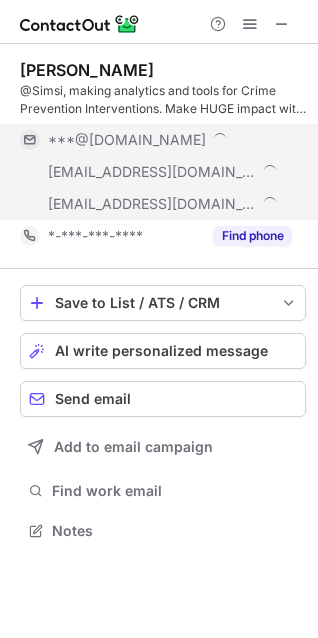 scroll, scrollTop: 10, scrollLeft: 10, axis: both 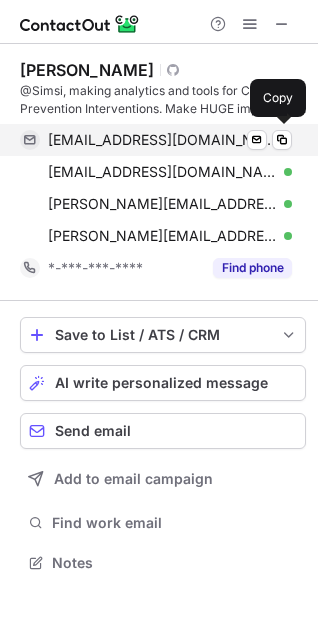 click on "juliusparishy@gmail.com Verified Send email Copy" at bounding box center [156, 140] 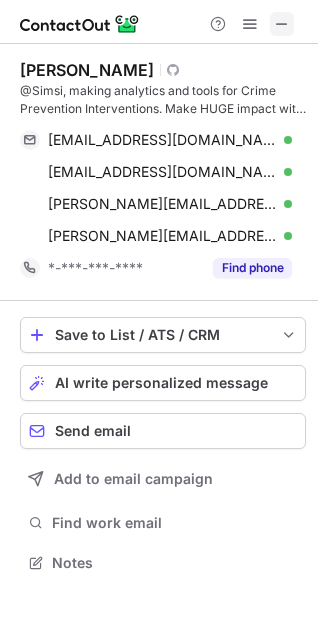 click at bounding box center (282, 24) 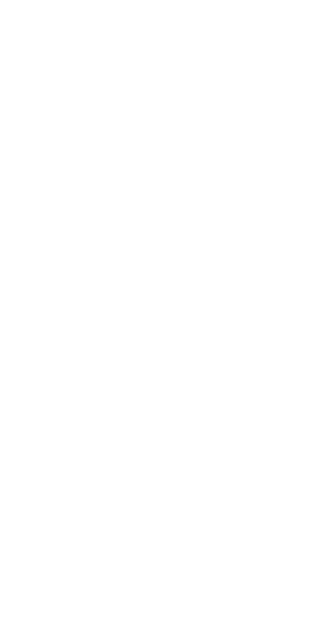 scroll, scrollTop: 0, scrollLeft: 0, axis: both 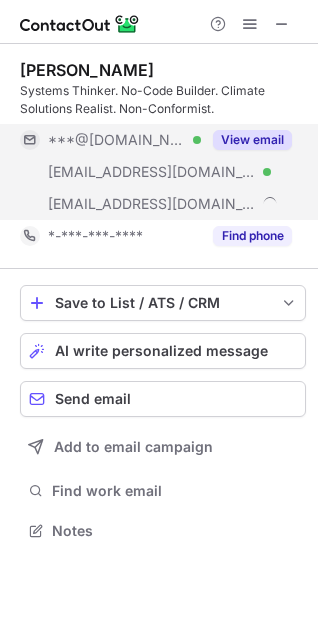 click on "***@gmail.com Verified" at bounding box center [124, 140] 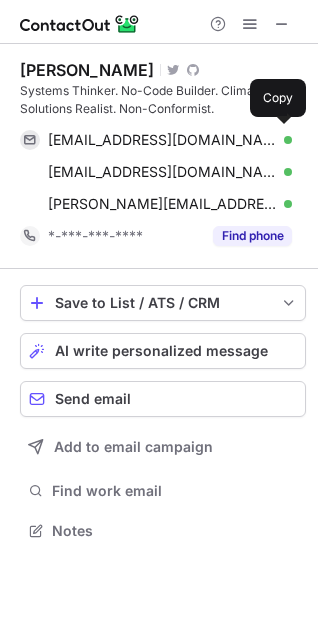 click on "balderman90@gmail.com" at bounding box center [162, 140] 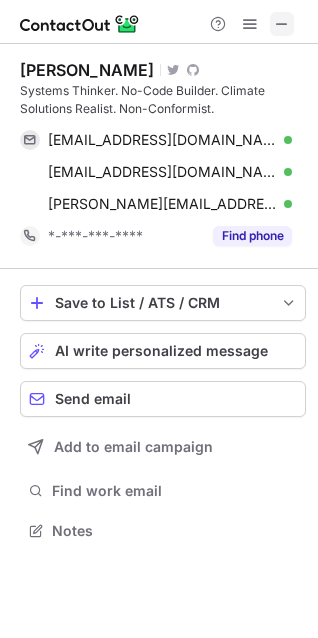 click at bounding box center [282, 24] 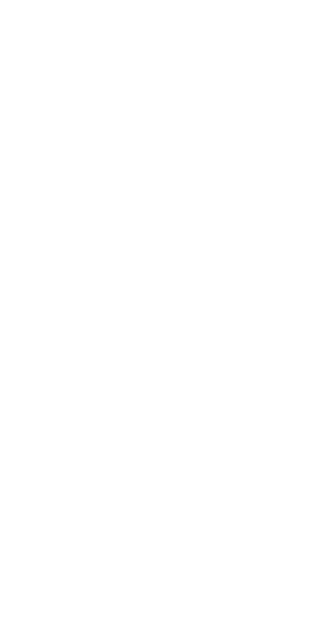 scroll, scrollTop: 0, scrollLeft: 0, axis: both 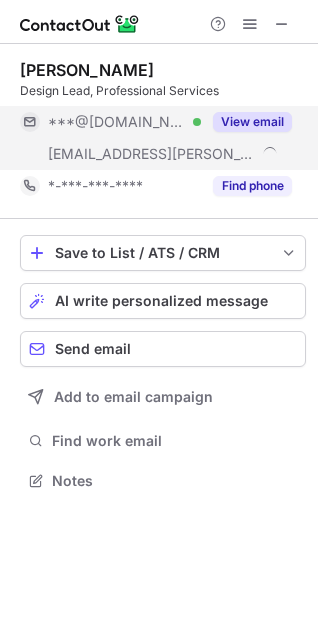 click on "***@gmail.com" at bounding box center [117, 122] 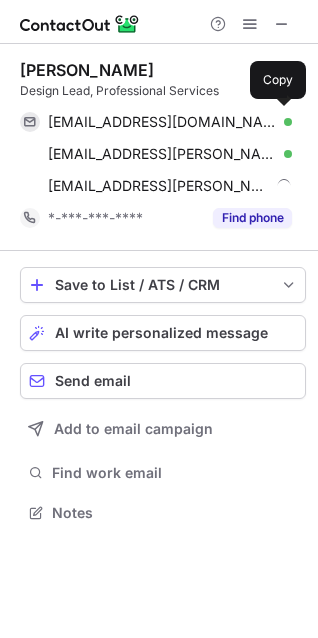 scroll, scrollTop: 10, scrollLeft: 10, axis: both 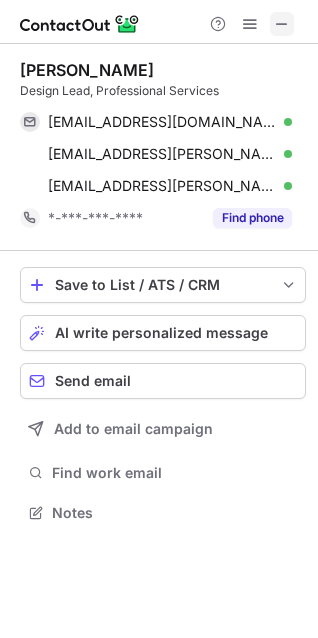 click at bounding box center [282, 24] 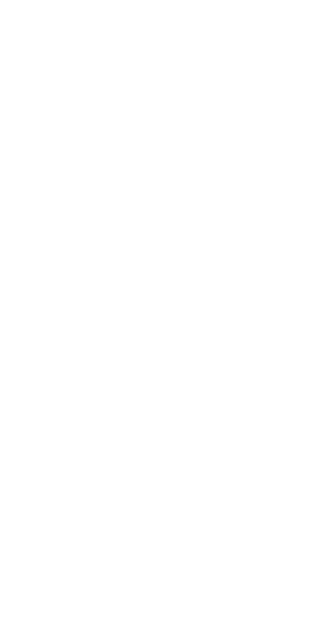 scroll, scrollTop: 0, scrollLeft: 0, axis: both 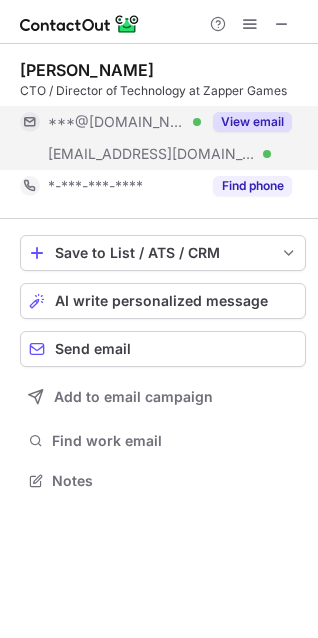 click on "***@comcast.net Verified" at bounding box center (110, 122) 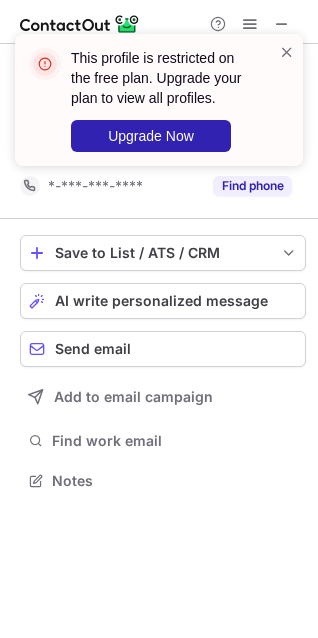click on "This profile is restricted on the free plan. Upgrade your plan to view all profiles. Upgrade Now" at bounding box center (159, 100) 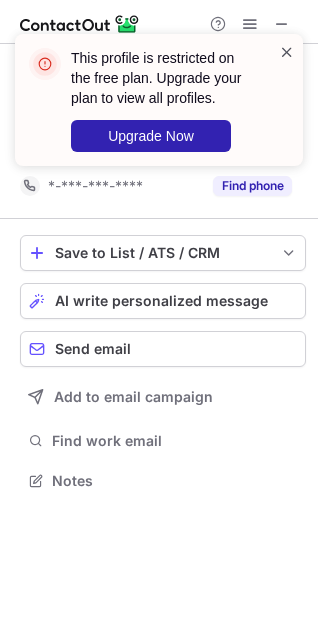 click at bounding box center (287, 52) 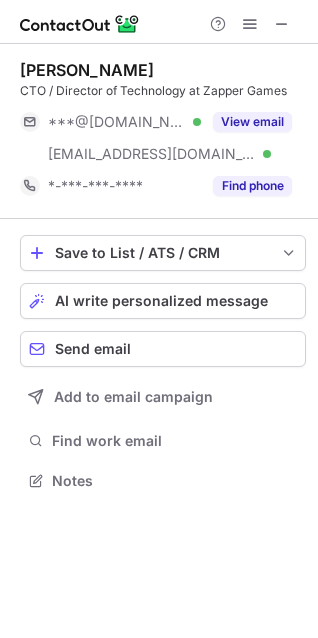 click on "Alan Campbell" at bounding box center (87, 70) 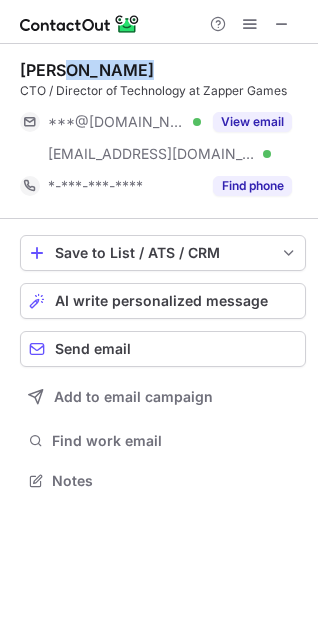 click on "Alan Campbell" at bounding box center (87, 70) 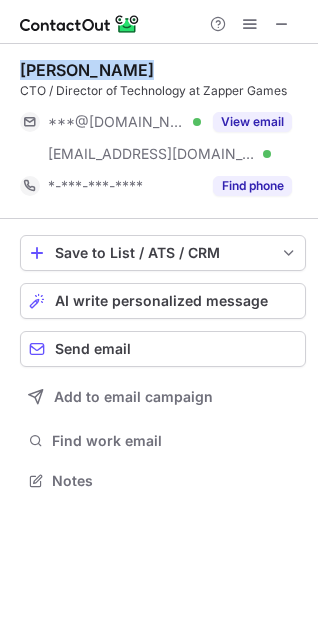 click on "Alan Campbell" at bounding box center (87, 70) 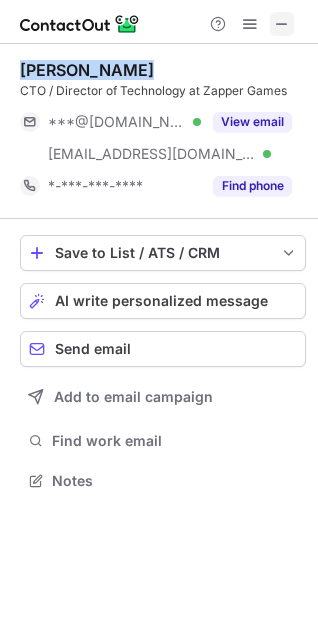 click at bounding box center (282, 24) 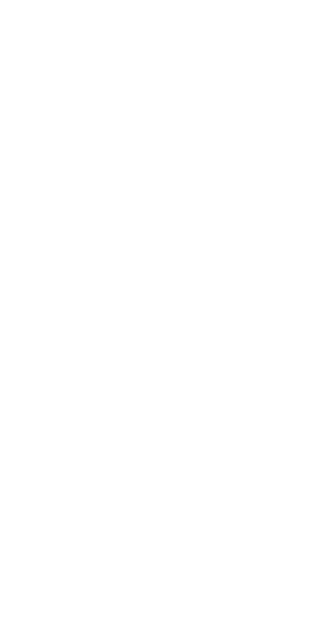scroll, scrollTop: 0, scrollLeft: 0, axis: both 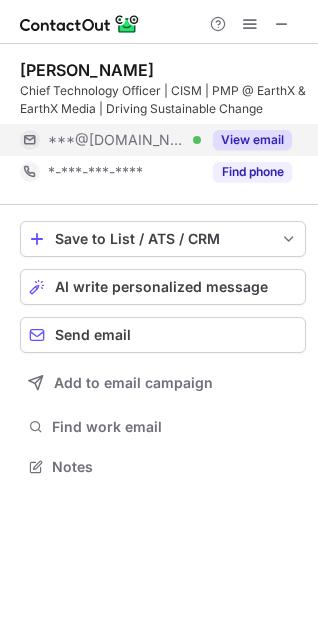 click on "***@[DOMAIN_NAME] Verified" at bounding box center [110, 140] 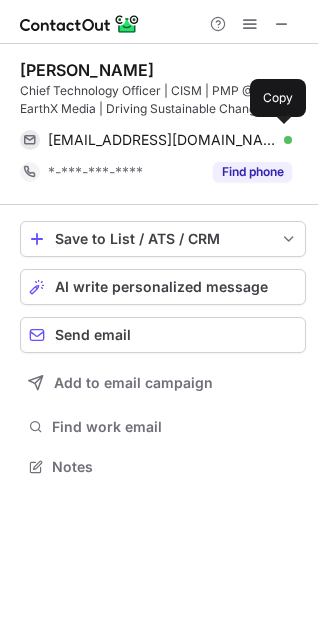 click on "[EMAIL_ADDRESS][DOMAIN_NAME] Verified Send email Copy" at bounding box center [156, 140] 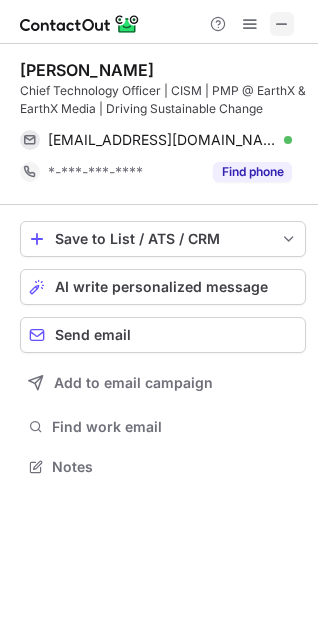 click at bounding box center [282, 24] 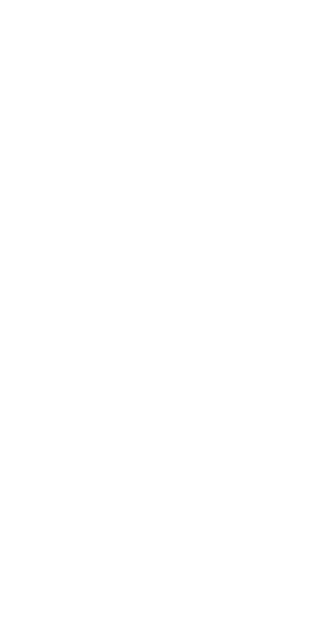 scroll, scrollTop: 0, scrollLeft: 0, axis: both 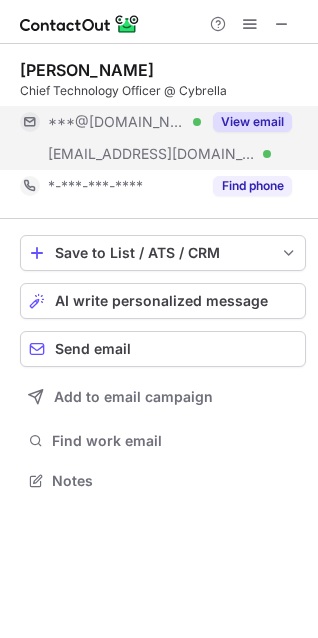 click on "[EMAIL_ADDRESS][DOMAIN_NAME] Verified" at bounding box center [110, 154] 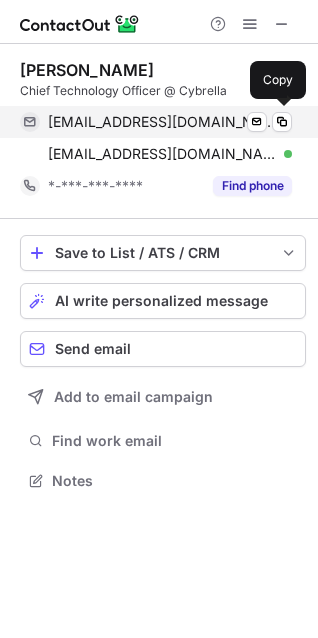 click on "ntalkatz@gmail.com" at bounding box center [162, 122] 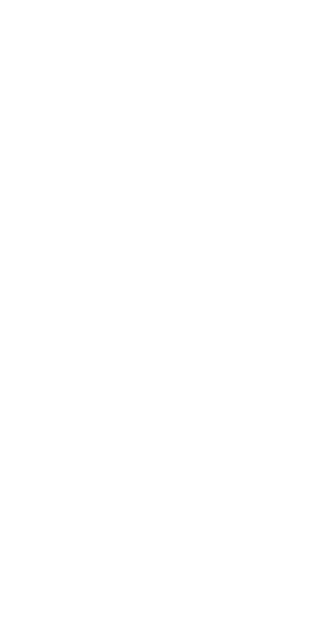 scroll, scrollTop: 0, scrollLeft: 0, axis: both 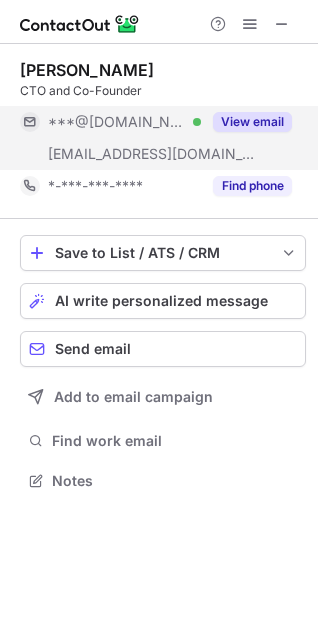 click on "***@gmail.com Verified" at bounding box center (110, 122) 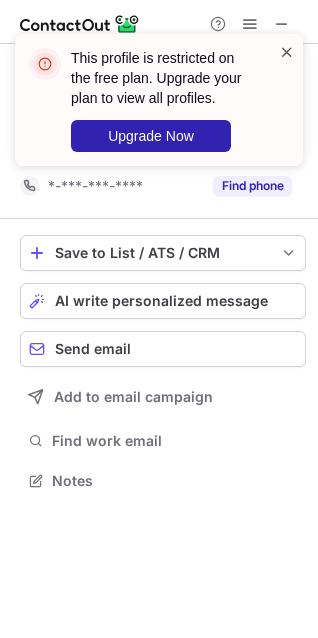 click at bounding box center [287, 52] 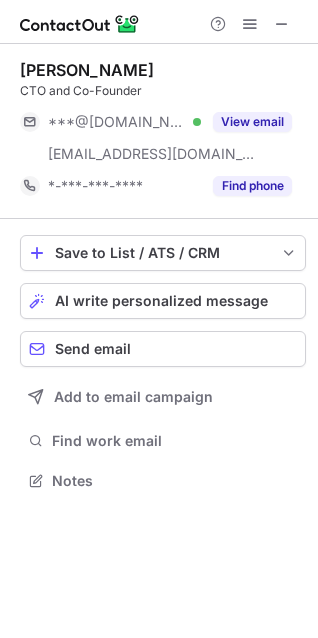 click on "This profile is restricted on the free plan. Upgrade your plan to view all profiles. Upgrade Now" at bounding box center [159, 108] 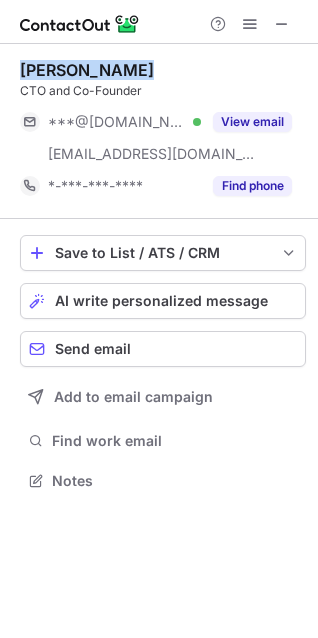 click on "Desmond Duggan" at bounding box center [87, 70] 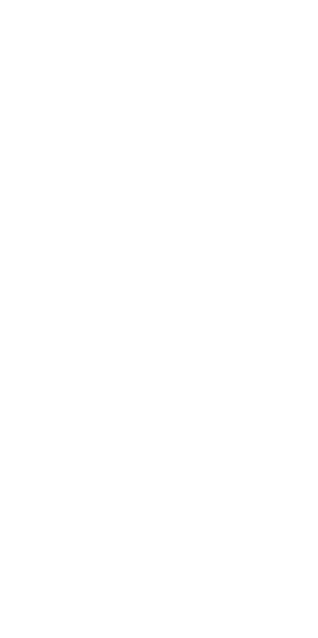 scroll, scrollTop: 0, scrollLeft: 0, axis: both 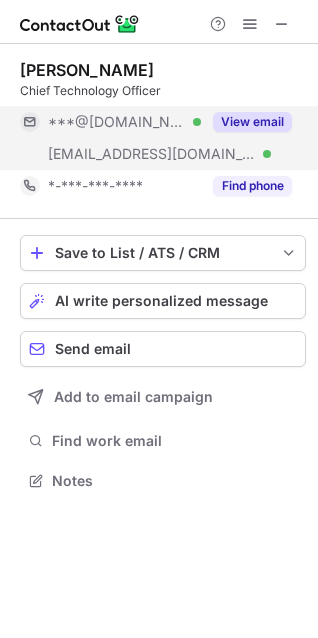 click on "[EMAIL_ADDRESS][DOMAIN_NAME] Verified" at bounding box center (110, 154) 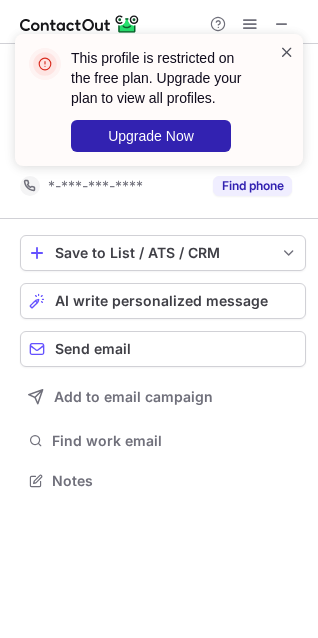 click at bounding box center (287, 52) 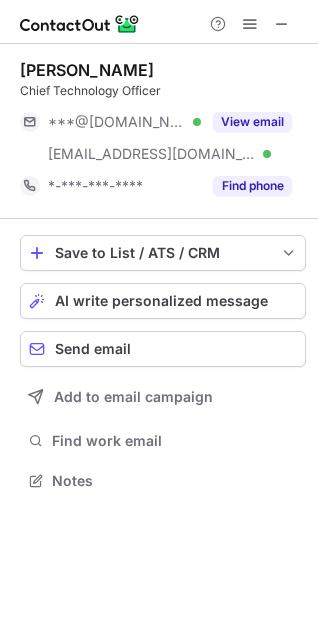 click on "[PERSON_NAME]" at bounding box center (87, 70) 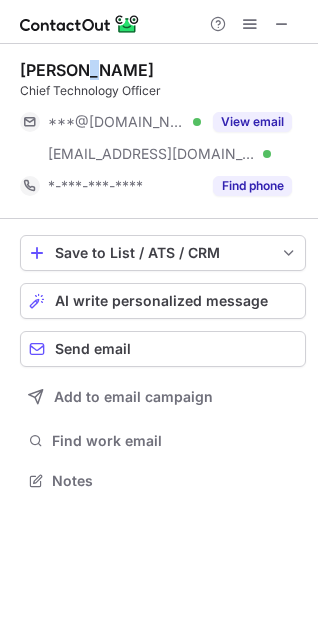 click on "[PERSON_NAME]" at bounding box center (87, 70) 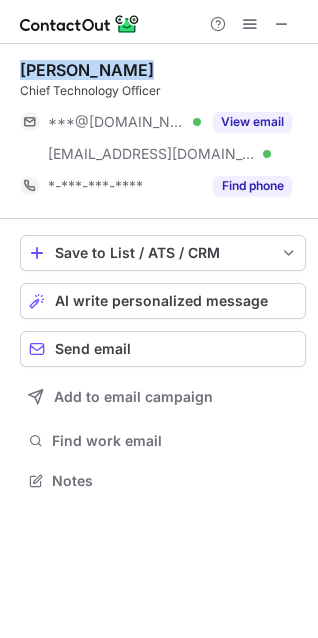 click on "[PERSON_NAME]" at bounding box center [87, 70] 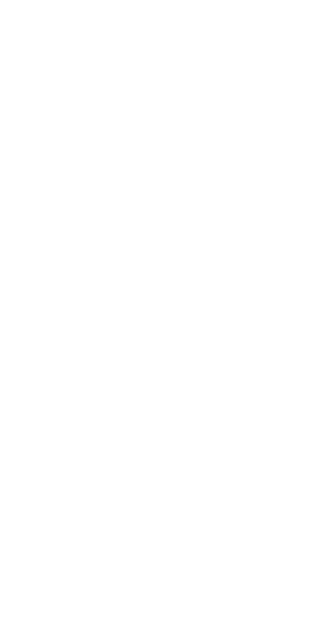 scroll, scrollTop: 0, scrollLeft: 0, axis: both 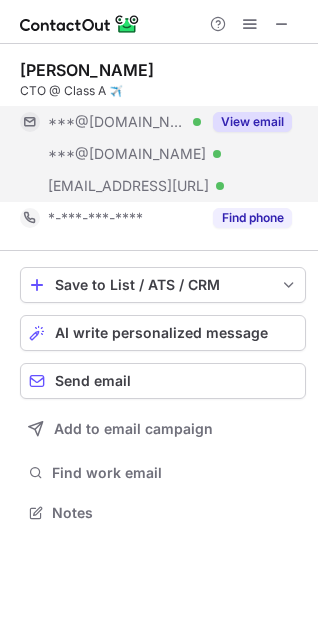 click on "***@gmail.com Verified" at bounding box center [110, 122] 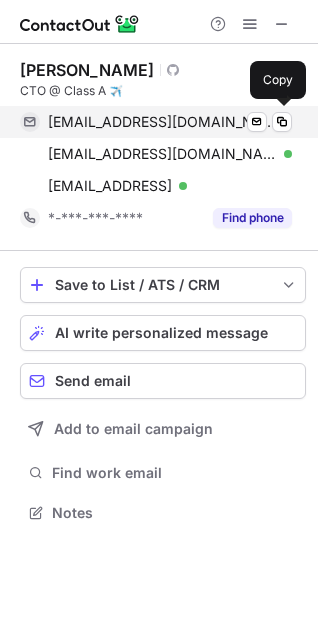 click on "shayneosull@gmail.com" at bounding box center (162, 122) 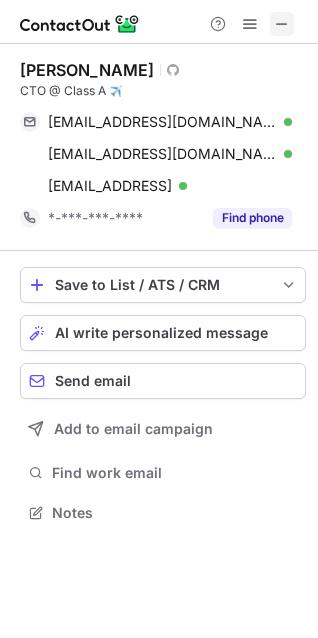 click at bounding box center (282, 24) 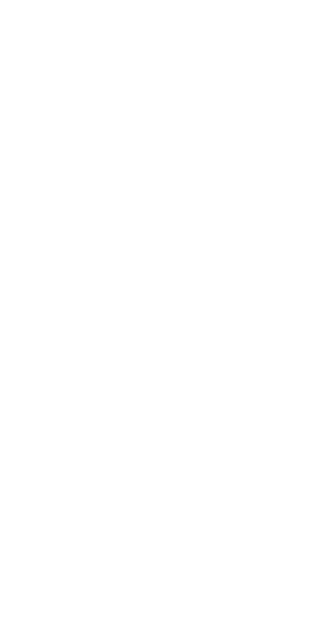 scroll, scrollTop: 0, scrollLeft: 0, axis: both 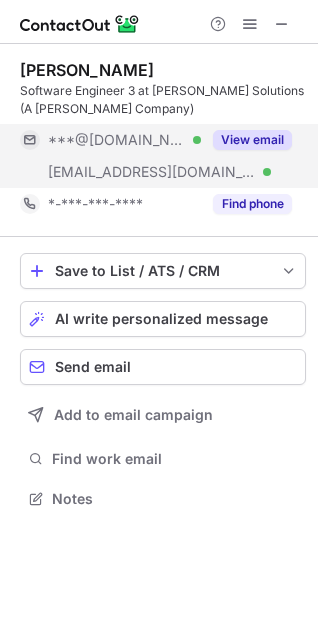 click on "***@students.cumberland.edu Verified" at bounding box center (110, 172) 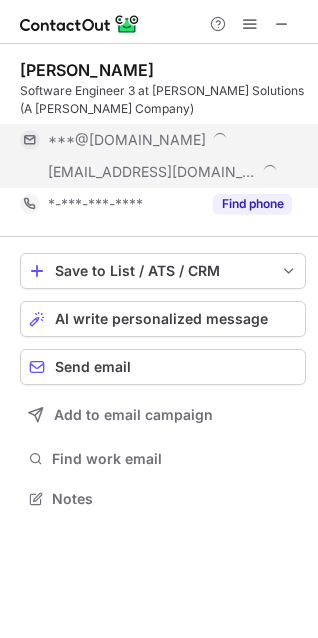 scroll, scrollTop: 10, scrollLeft: 10, axis: both 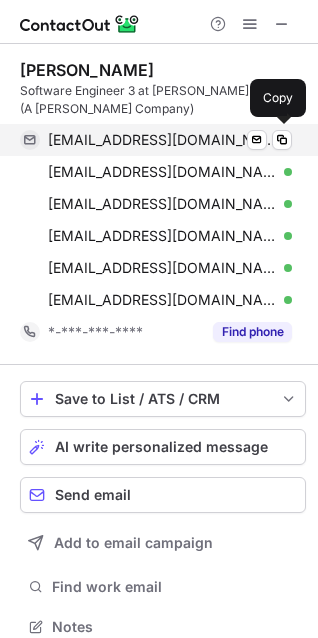 click on "brandonleeray21@gmail.com" at bounding box center (162, 140) 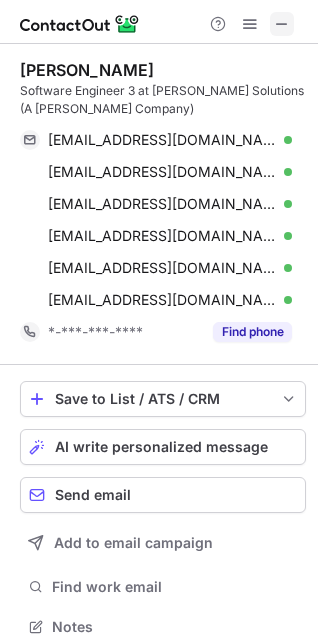 click at bounding box center [282, 24] 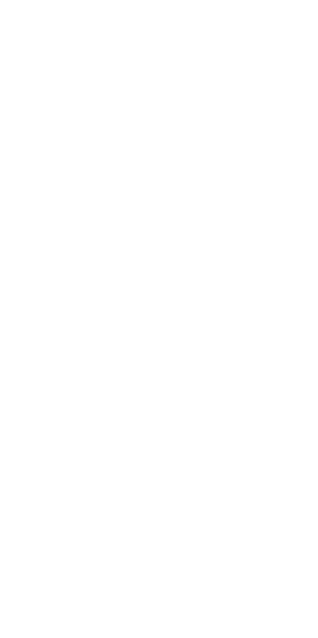 scroll, scrollTop: 0, scrollLeft: 0, axis: both 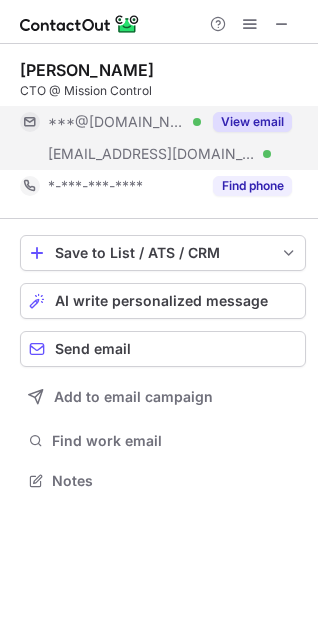 click on "***@[DOMAIN_NAME]" at bounding box center [117, 122] 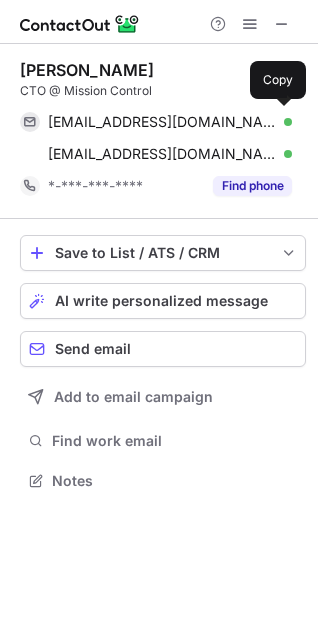 click on "[EMAIL_ADDRESS][DOMAIN_NAME]" at bounding box center [162, 122] 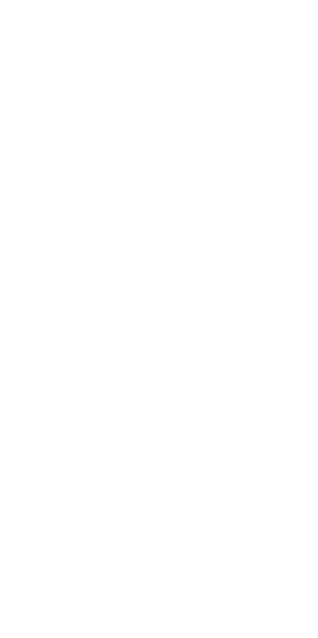 scroll, scrollTop: 0, scrollLeft: 0, axis: both 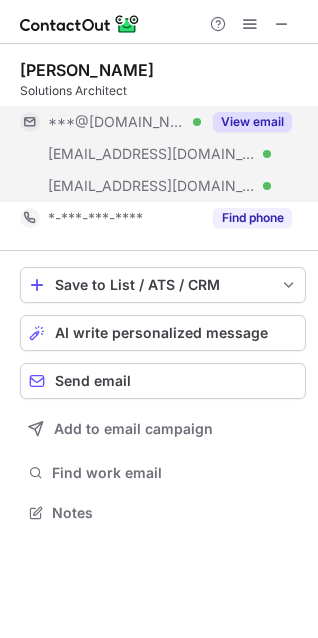 click on "***@[DOMAIN_NAME]" at bounding box center [117, 122] 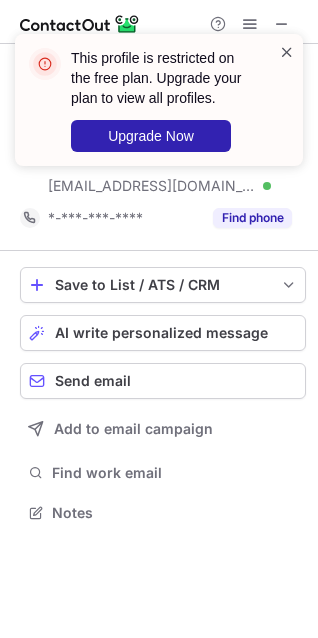 click at bounding box center [287, 52] 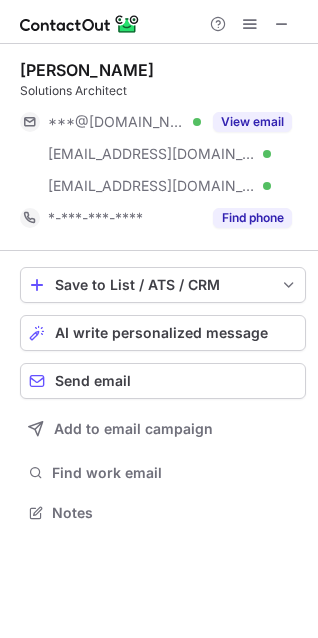 click on "Caitlyn Byrne" at bounding box center [87, 70] 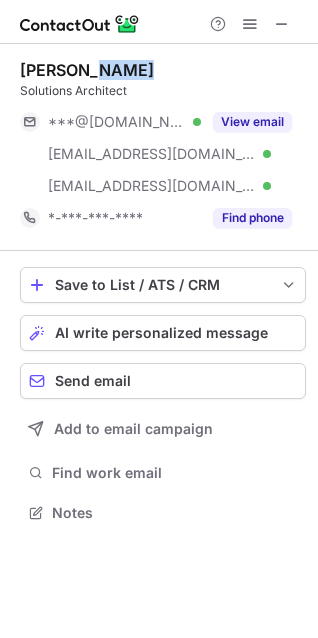 click on "Caitlyn Byrne" at bounding box center (87, 70) 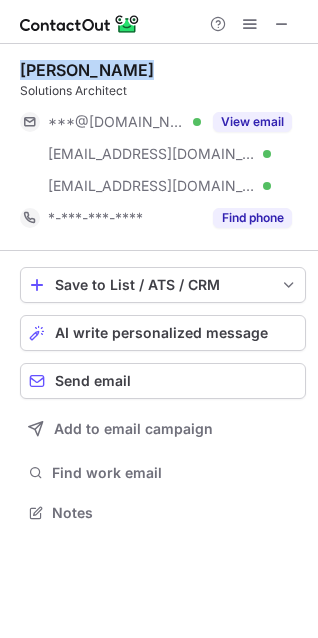 click on "Caitlyn Byrne" at bounding box center [87, 70] 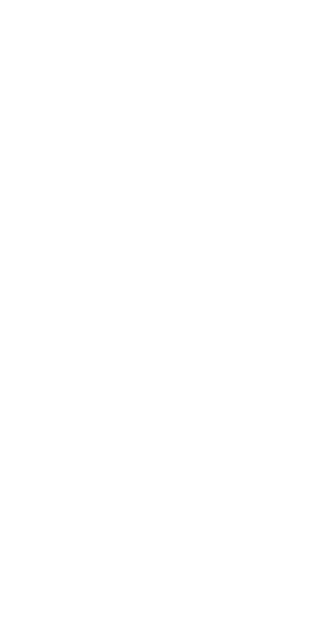 scroll, scrollTop: 0, scrollLeft: 0, axis: both 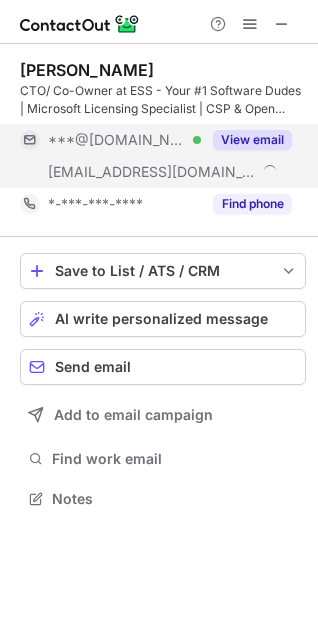 click on "***@[DOMAIN_NAME]" at bounding box center (117, 140) 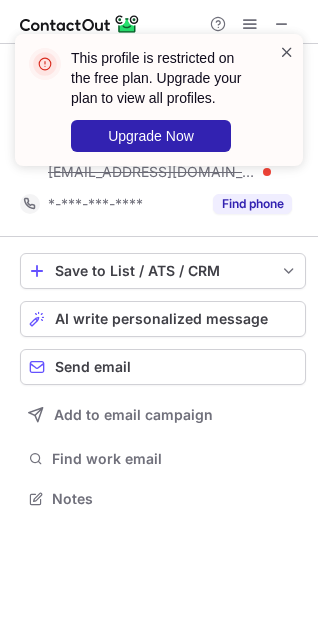 click at bounding box center (287, 52) 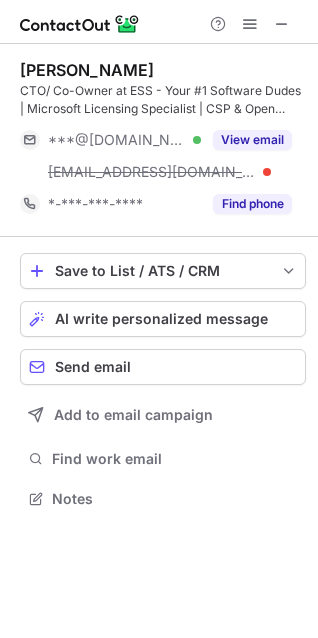 click on "Abhi Ahuja" at bounding box center [87, 70] 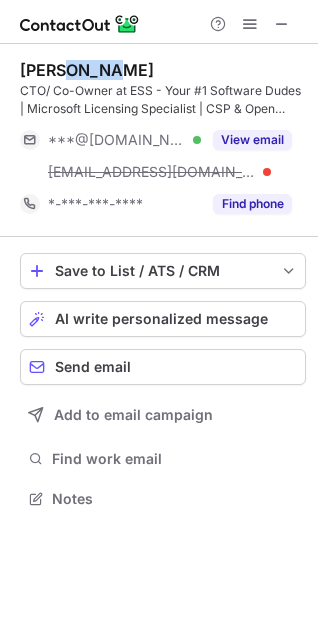 click on "Abhi Ahuja" at bounding box center (87, 70) 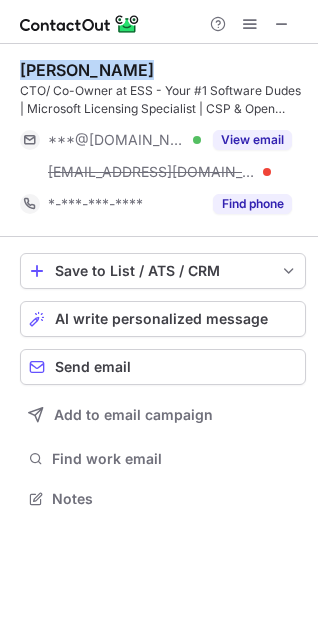 click on "Abhi Ahuja" at bounding box center (87, 70) 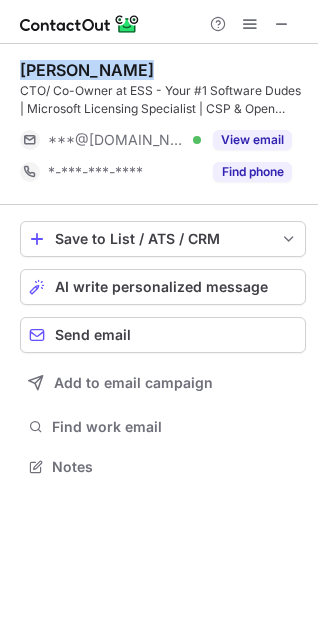 scroll, scrollTop: 453, scrollLeft: 318, axis: both 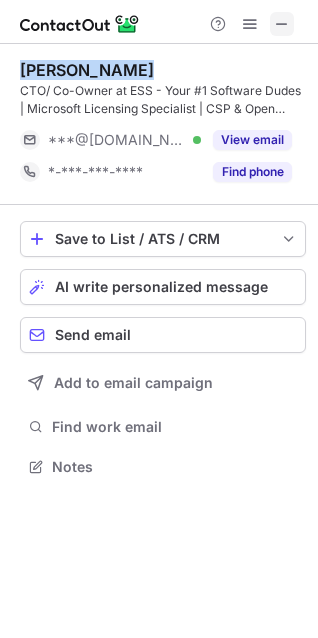 click at bounding box center (282, 24) 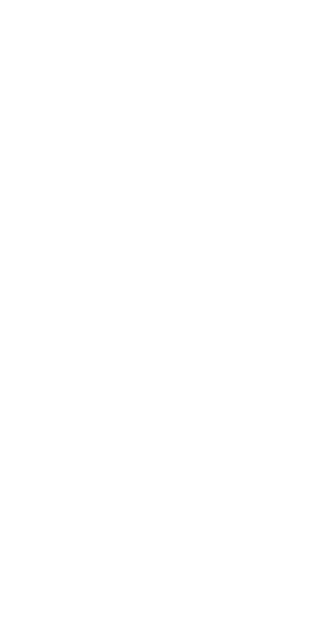 scroll, scrollTop: 0, scrollLeft: 0, axis: both 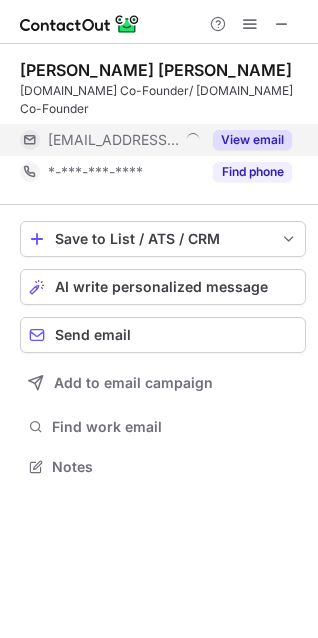 click on "[EMAIL_ADDRESS][DOMAIN_NAME]" at bounding box center [124, 140] 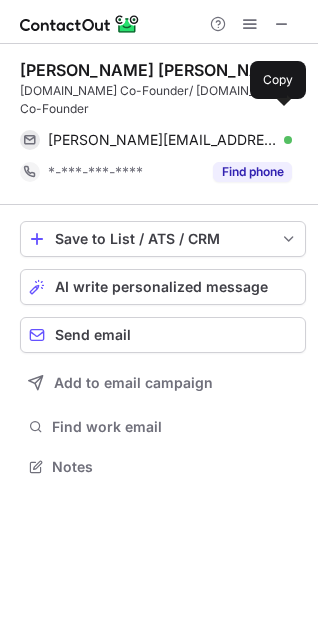 click on "hassan@smetools.io" at bounding box center (162, 140) 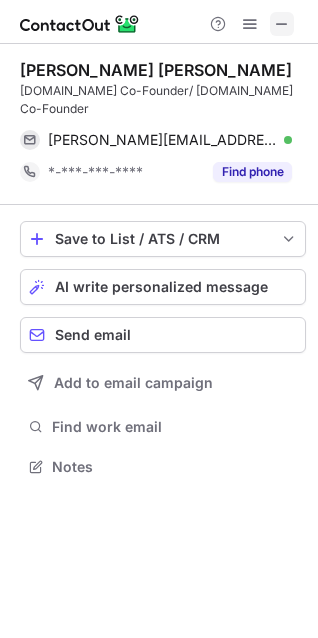 click at bounding box center (282, 24) 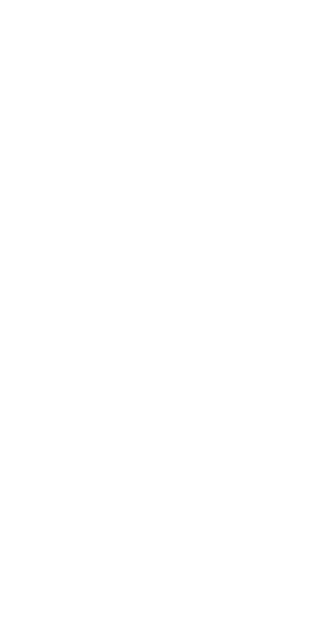 scroll, scrollTop: 0, scrollLeft: 0, axis: both 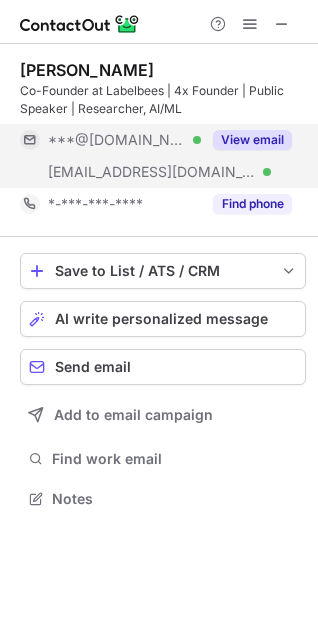 click on "***@[DOMAIN_NAME]" at bounding box center [117, 140] 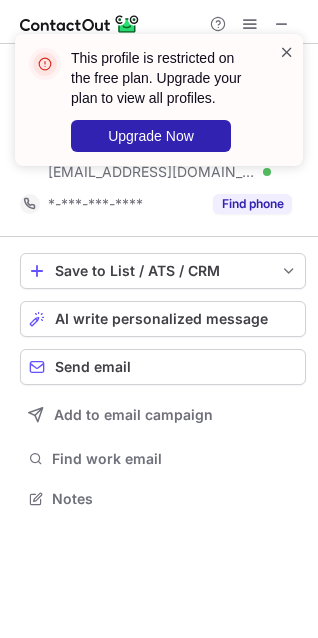 click at bounding box center [287, 52] 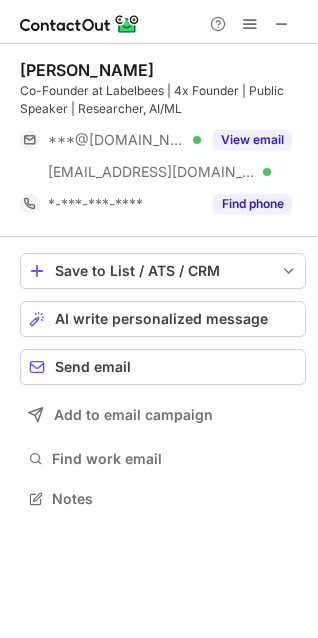 click on "Gowdhaman S." at bounding box center (87, 70) 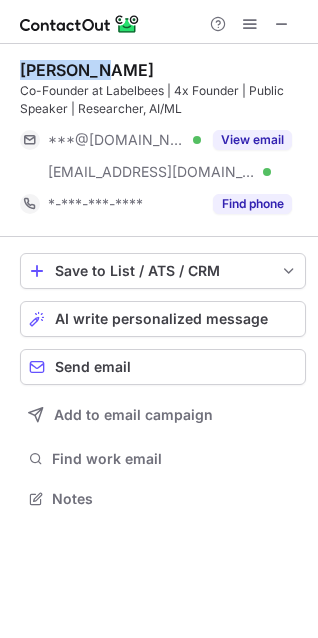 click on "Gowdhaman S." at bounding box center [87, 70] 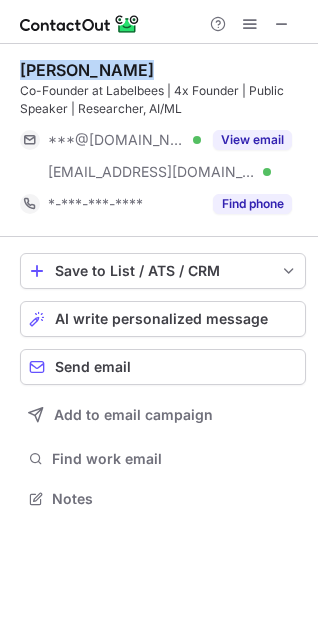 click on "Gowdhaman S." at bounding box center [87, 70] 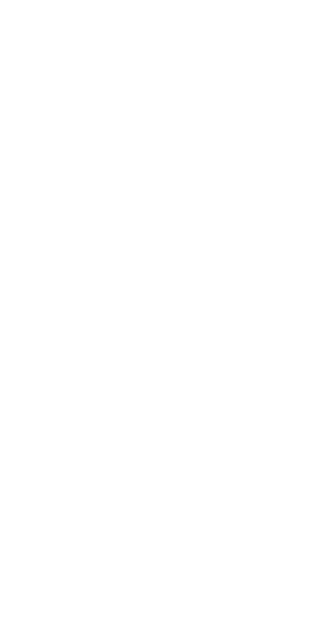 scroll, scrollTop: 0, scrollLeft: 0, axis: both 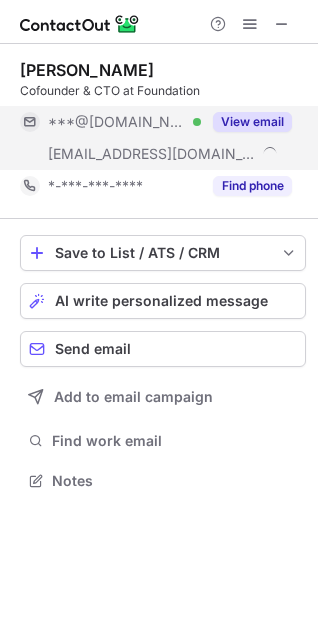 click on "[EMAIL_ADDRESS][DOMAIN_NAME]" at bounding box center [110, 154] 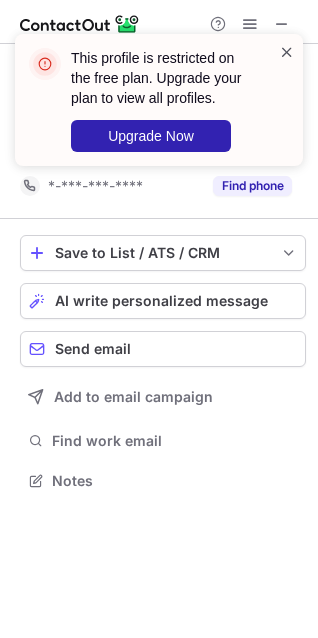click at bounding box center [287, 52] 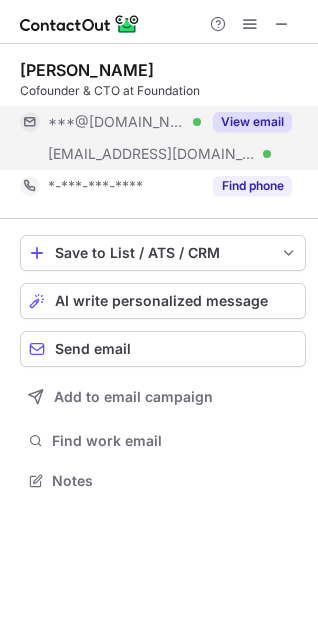 click on "[EMAIL_ADDRESS][DOMAIN_NAME]" at bounding box center (152, 154) 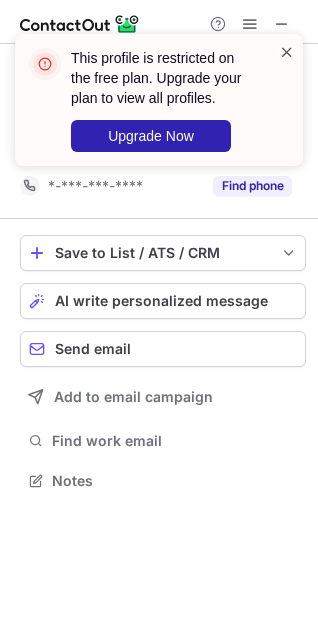 click at bounding box center [287, 52] 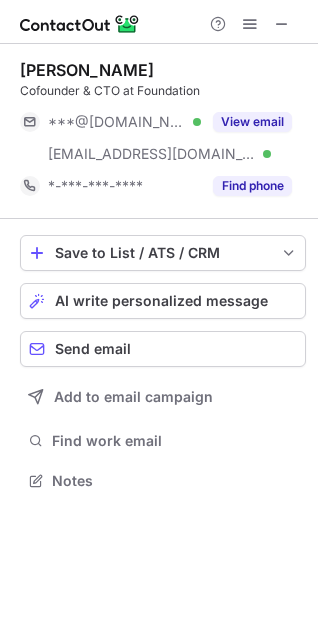 click on "This profile is restricted on the free plan. Upgrade your plan to view all profiles. Upgrade Now Elpizo Choi Cofounder & CTO at Foundation ***@gmail.com Verified ***@foundation.app Verified View email *-***-***-**** Find phone Save to List / ATS / CRM List Select Lever Connect Greenhouse Connect Salesforce Connect Hubspot Connect Bullhorn Connect Zapier (100+ Applications) Connect Request a new integration AI write personalized message Send email Add to email campaign Find work email Notes" at bounding box center [159, 319] 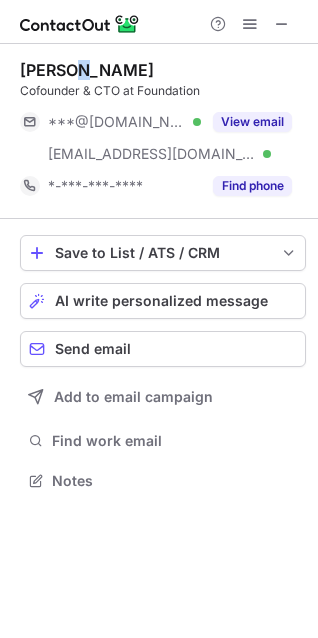click on "Elpizo Choi" at bounding box center (87, 70) 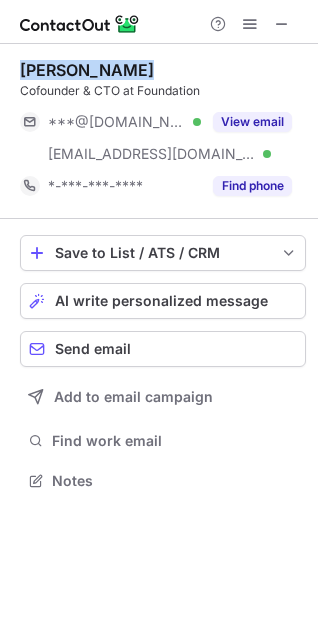 click on "Elpizo Choi" at bounding box center [87, 70] 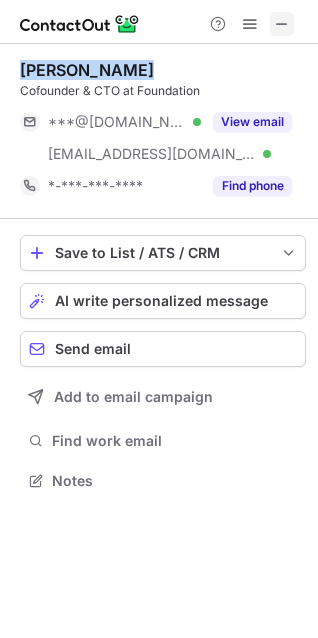 click at bounding box center (282, 24) 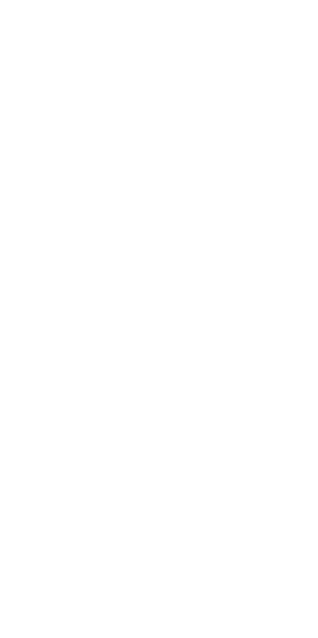 scroll, scrollTop: 0, scrollLeft: 0, axis: both 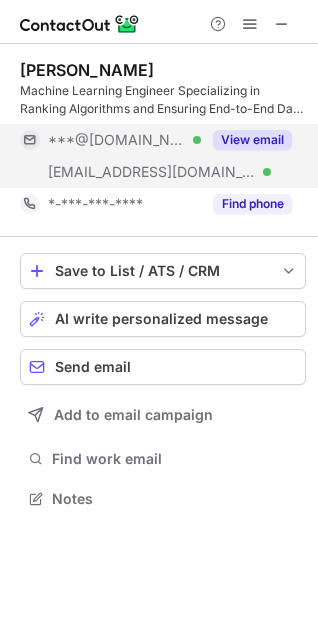 click on "[EMAIL_ADDRESS][DOMAIN_NAME]" at bounding box center [152, 172] 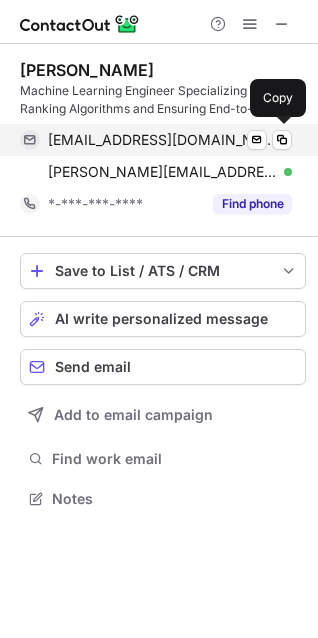 click on "[EMAIL_ADDRESS][DOMAIN_NAME]" at bounding box center (162, 140) 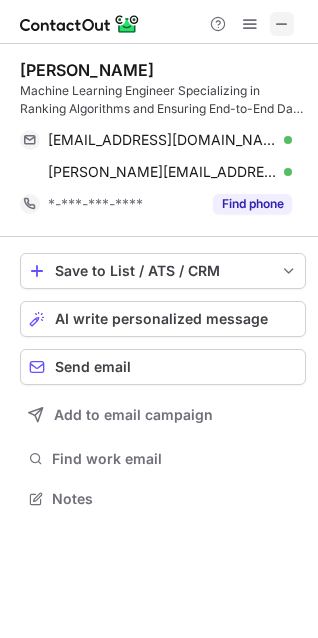 click at bounding box center (282, 24) 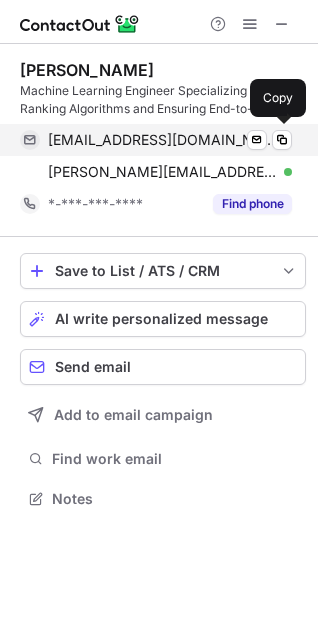 click on "[EMAIL_ADDRESS][DOMAIN_NAME]" at bounding box center (162, 140) 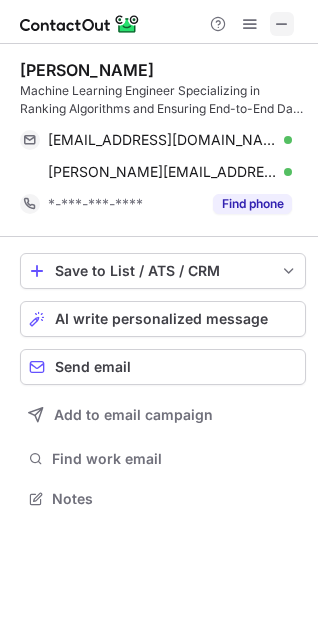 click at bounding box center (282, 24) 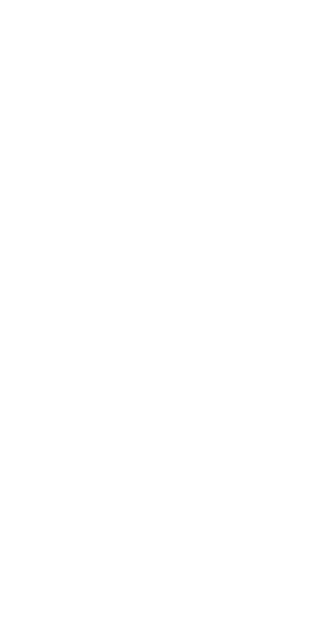 scroll, scrollTop: 0, scrollLeft: 0, axis: both 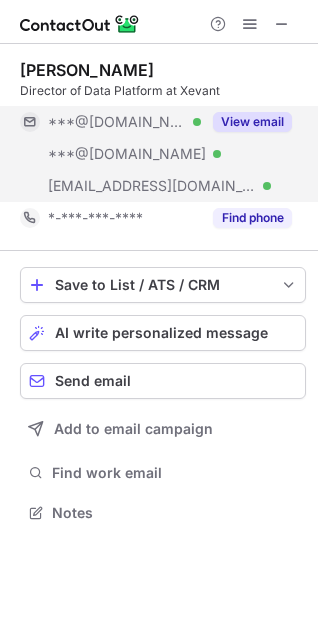 click on "***@[DOMAIN_NAME] Verified" at bounding box center [110, 154] 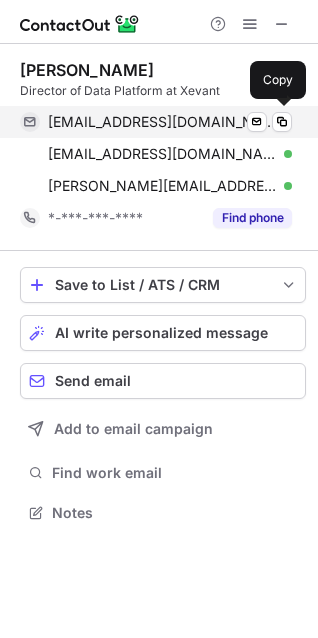click on "[EMAIL_ADDRESS][DOMAIN_NAME]" at bounding box center (162, 122) 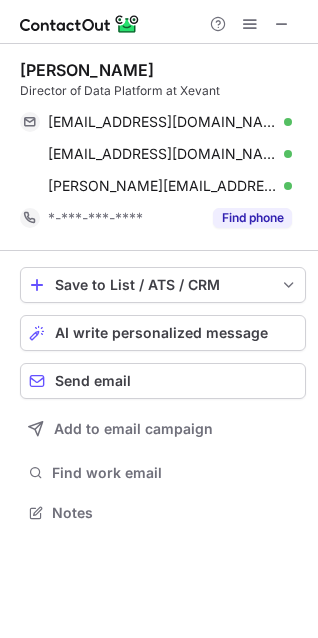drag, startPoint x: 276, startPoint y: 32, endPoint x: -137, endPoint y: 445, distance: 584.0702 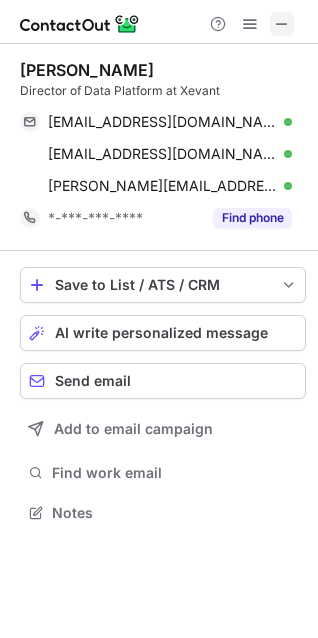 click at bounding box center [282, 24] 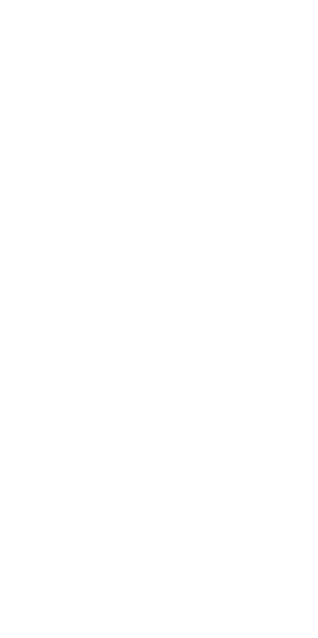 scroll, scrollTop: 0, scrollLeft: 0, axis: both 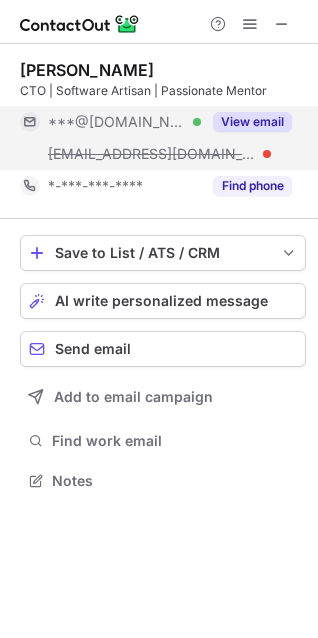 click on "***@[DOMAIN_NAME]" at bounding box center (117, 122) 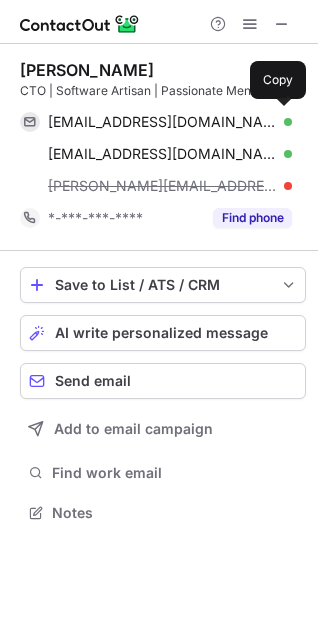scroll, scrollTop: 10, scrollLeft: 10, axis: both 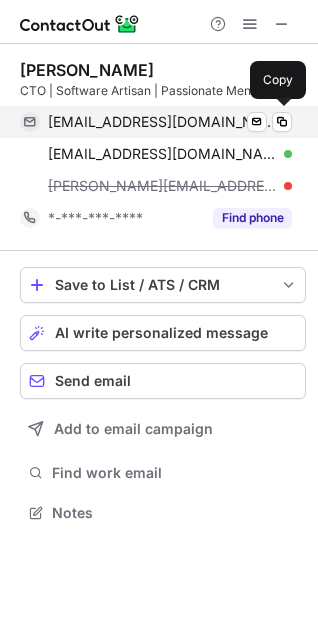 click on "ajmanlove@gmail.com" at bounding box center (162, 122) 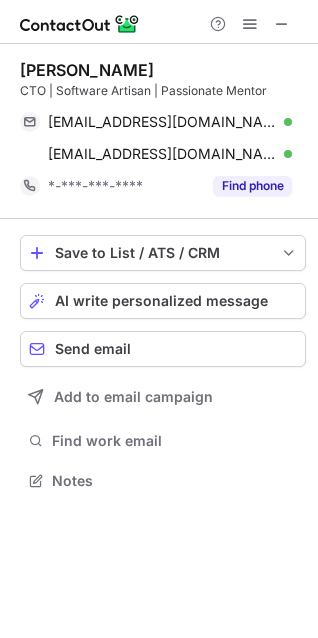 scroll, scrollTop: 467, scrollLeft: 318, axis: both 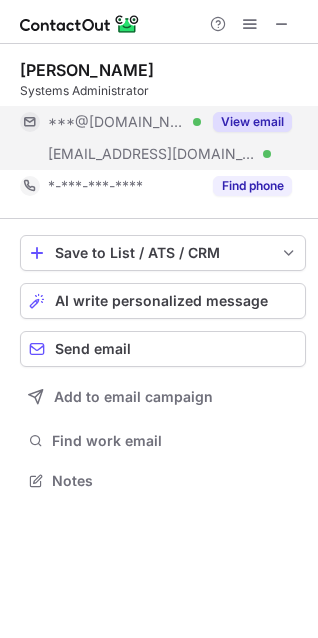 click on "***@[DOMAIN_NAME]" at bounding box center [117, 122] 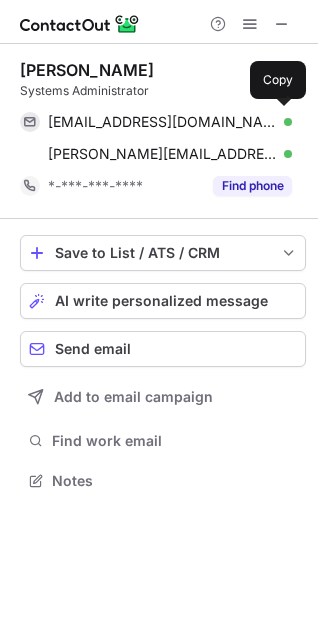 click on "jdartus@gmail.com" at bounding box center (162, 122) 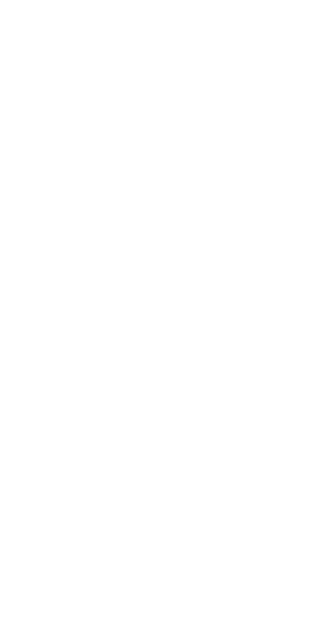 scroll, scrollTop: 0, scrollLeft: 0, axis: both 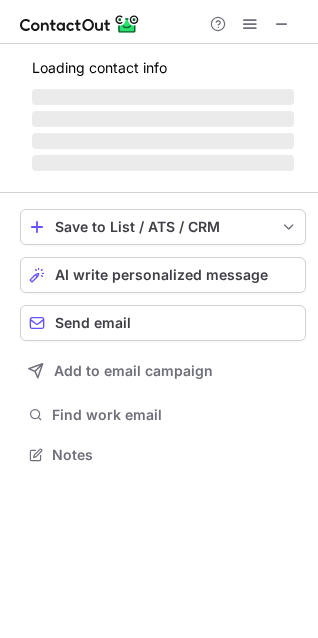 click on "‌" at bounding box center [163, 141] 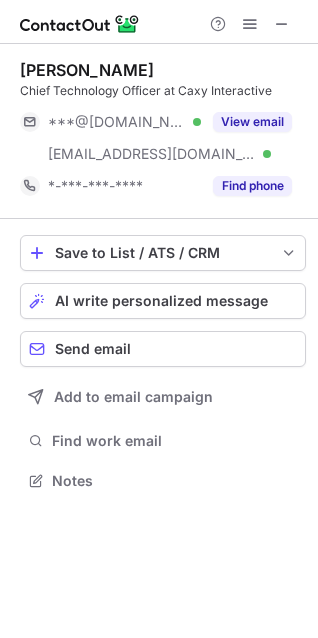 scroll, scrollTop: 10, scrollLeft: 10, axis: both 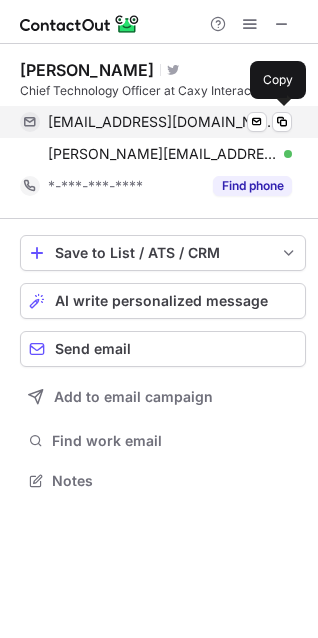 click on "jschroed91@gmail.com" at bounding box center (162, 122) 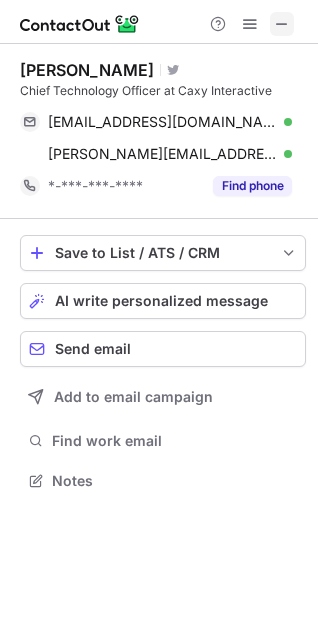 click at bounding box center [282, 24] 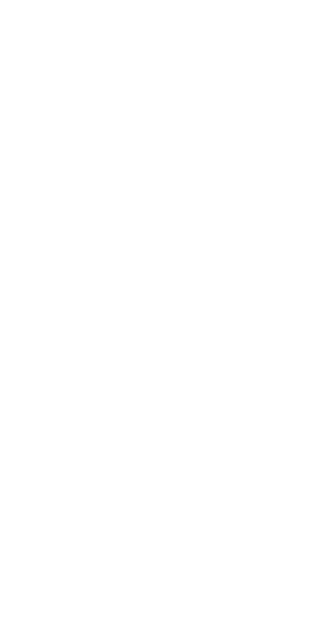 scroll, scrollTop: 0, scrollLeft: 0, axis: both 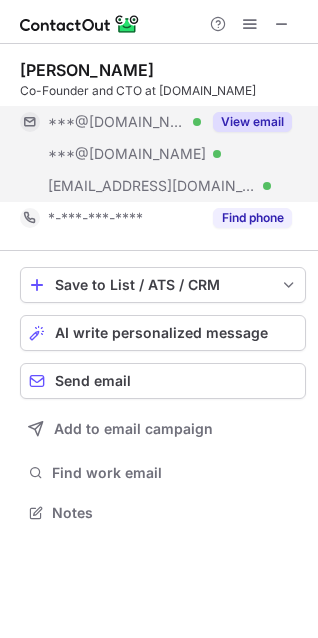 click on "***@gmail.com Verified" at bounding box center [124, 122] 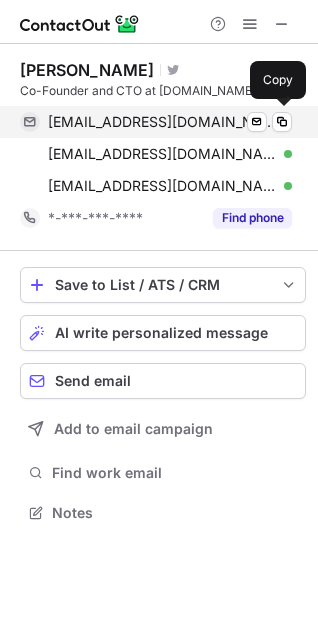click on "marinaebusiness@gmail.com" at bounding box center (162, 122) 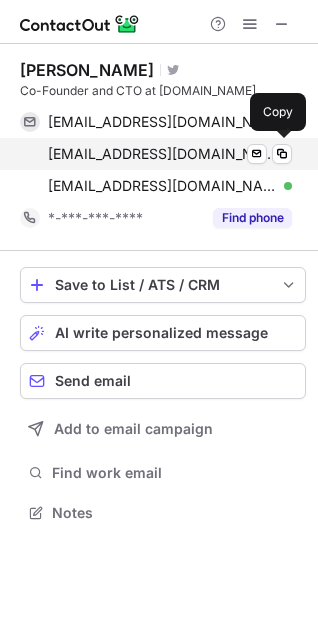 click on "marina_trajkovska0@yahoo.com" at bounding box center (162, 154) 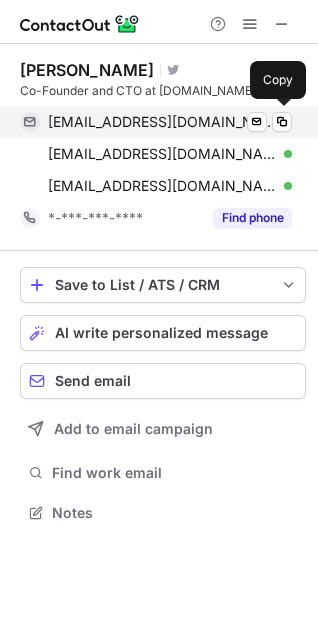 click on "marinaebusiness@gmail.com" at bounding box center (162, 122) 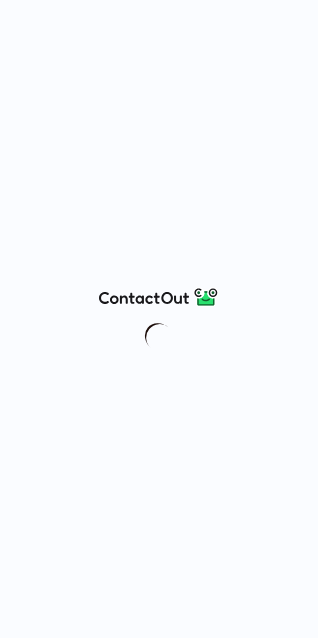 scroll, scrollTop: 0, scrollLeft: 0, axis: both 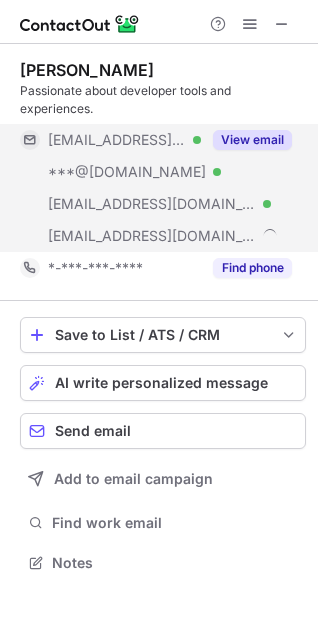 click on "[EMAIL_ADDRESS][DOMAIN_NAME] Verified" at bounding box center (110, 140) 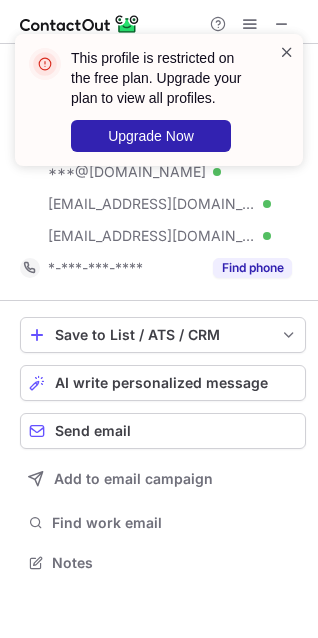 click at bounding box center (287, 52) 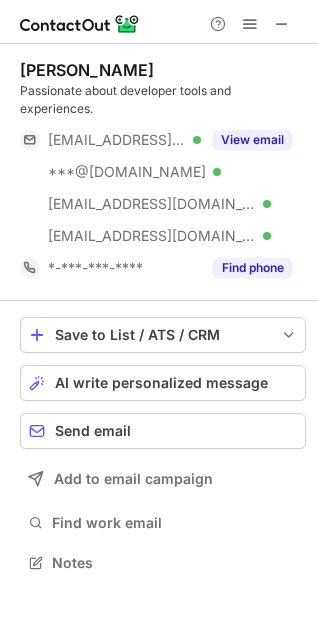 click on "[PERSON_NAME]" at bounding box center (87, 70) 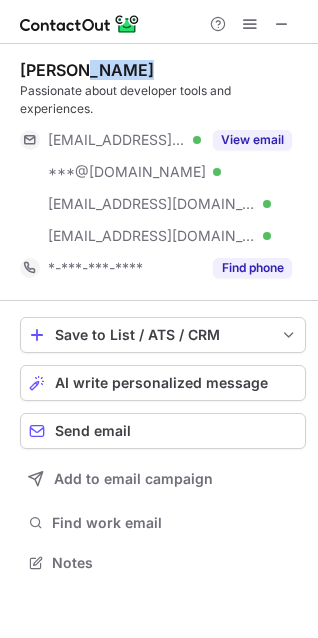 click on "[PERSON_NAME]" at bounding box center (87, 70) 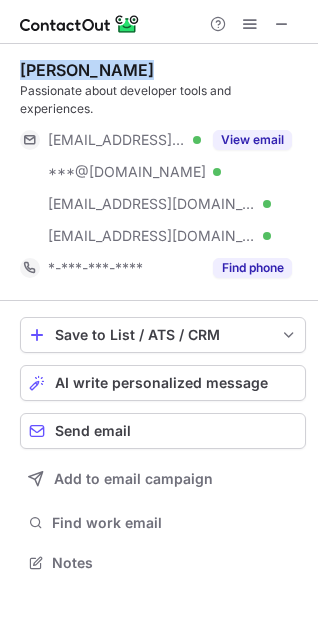 click on "[PERSON_NAME]" at bounding box center [87, 70] 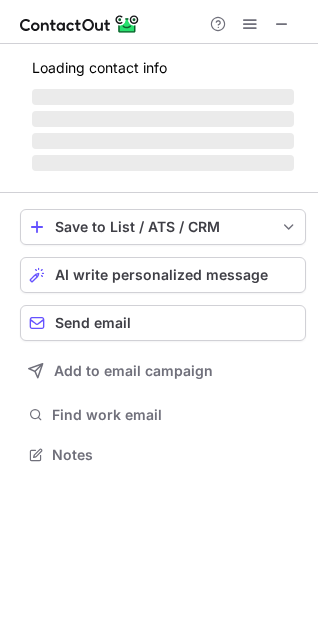 scroll, scrollTop: 441, scrollLeft: 318, axis: both 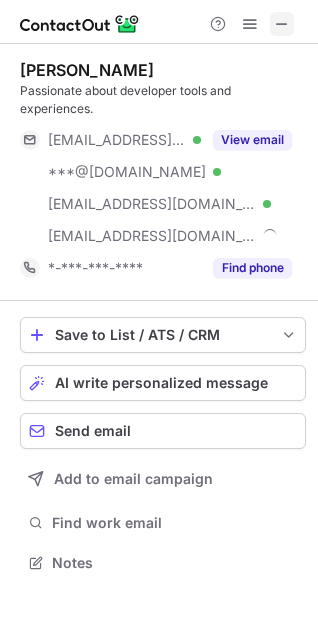 click at bounding box center (282, 24) 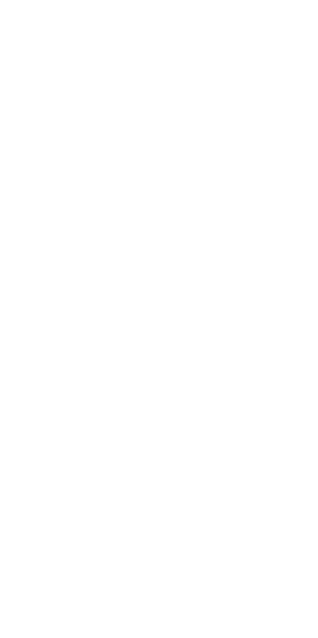 scroll, scrollTop: 0, scrollLeft: 0, axis: both 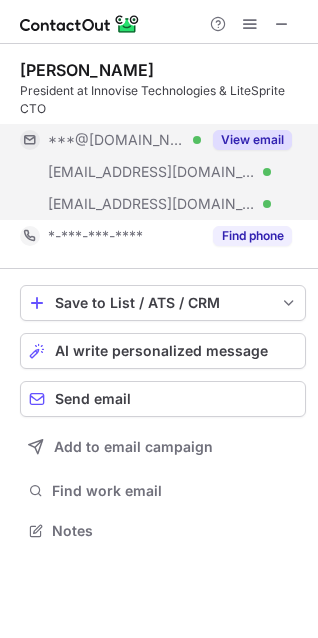 click on "[EMAIL_ADDRESS][DOMAIN_NAME] Verified" at bounding box center [110, 172] 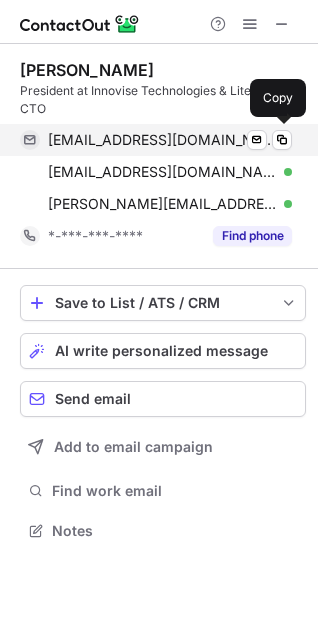 click on "[EMAIL_ADDRESS][DOMAIN_NAME]" at bounding box center [162, 140] 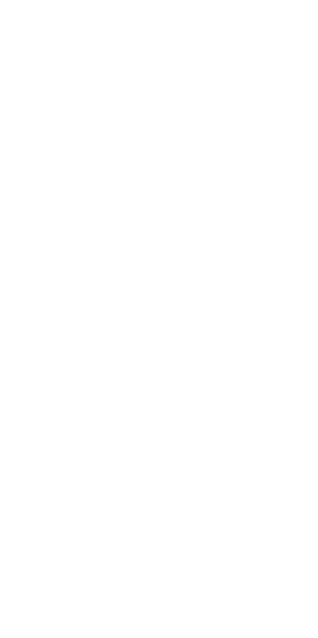 scroll, scrollTop: 0, scrollLeft: 0, axis: both 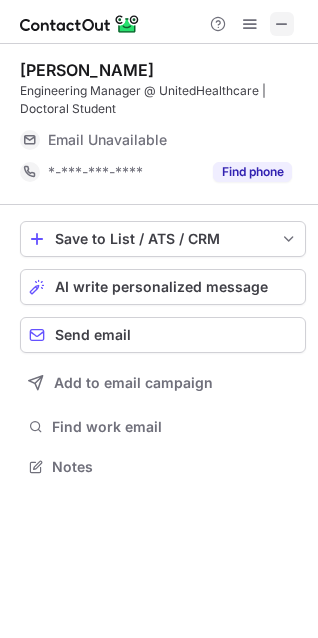 click at bounding box center [282, 24] 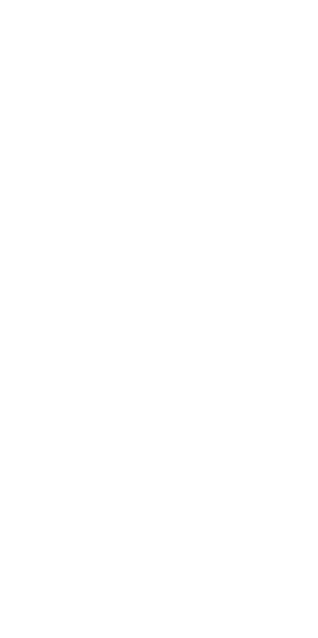 scroll, scrollTop: 0, scrollLeft: 0, axis: both 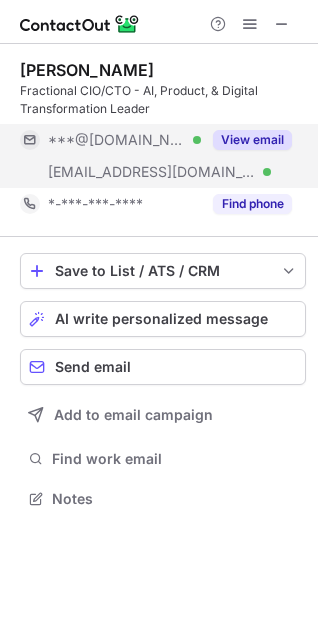 click on "***@[DOMAIN_NAME] Verified" at bounding box center (124, 140) 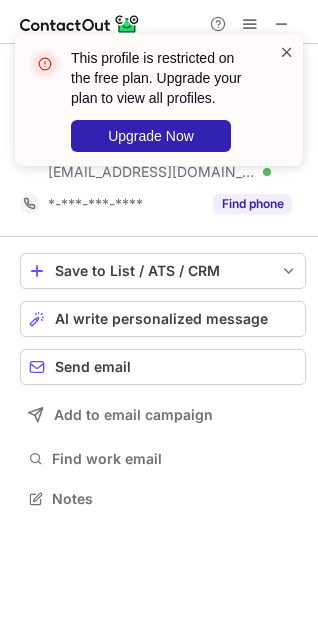 click at bounding box center [287, 52] 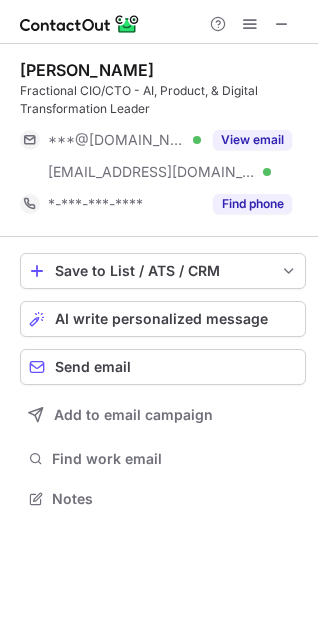 click on "[PERSON_NAME]" at bounding box center [87, 70] 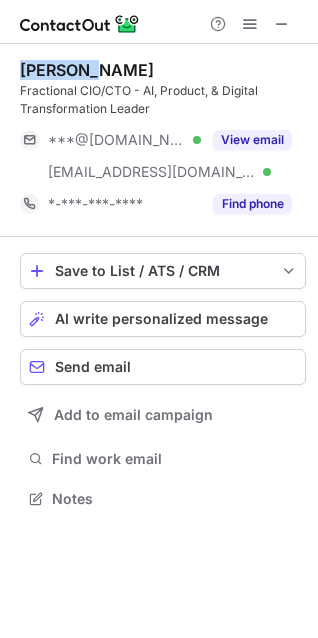 click on "[PERSON_NAME]" at bounding box center [87, 70] 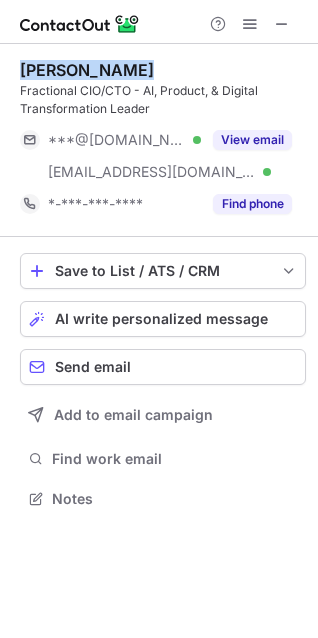 click on "[PERSON_NAME]" at bounding box center (87, 70) 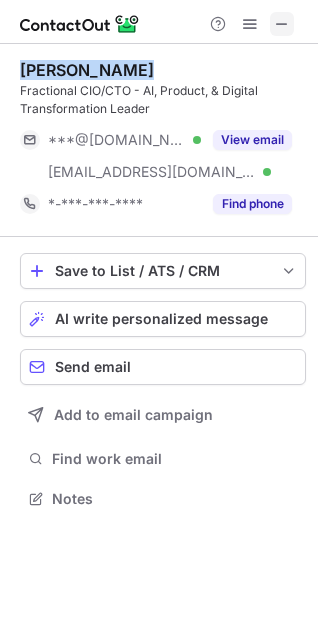 click at bounding box center [282, 24] 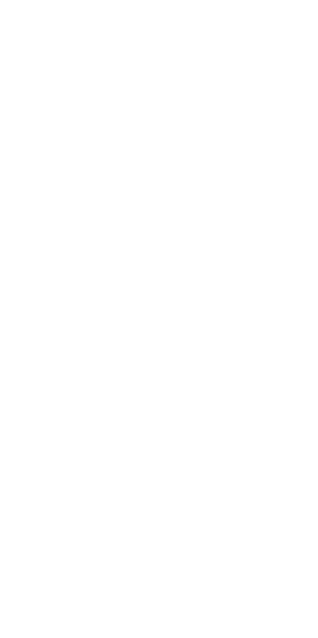scroll, scrollTop: 0, scrollLeft: 0, axis: both 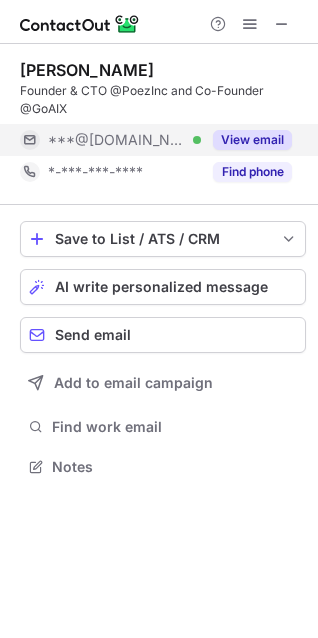 click on "***@hotmail.com" at bounding box center [117, 140] 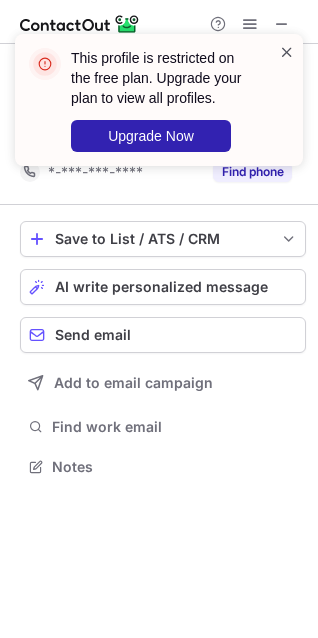 click at bounding box center [287, 52] 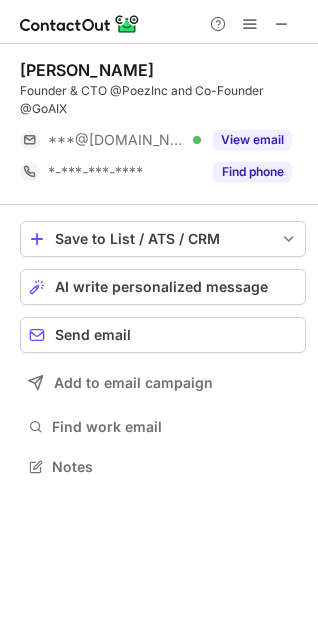 click on "Nassim A." at bounding box center [87, 70] 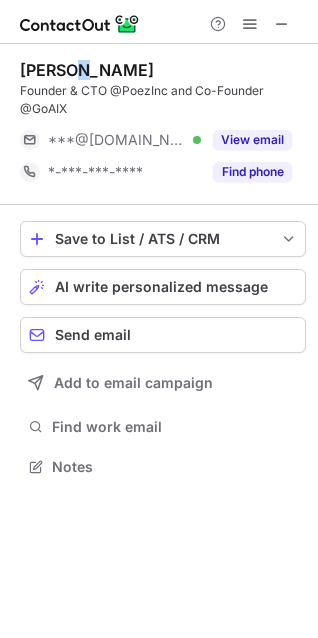 click on "Nassim A." at bounding box center [87, 70] 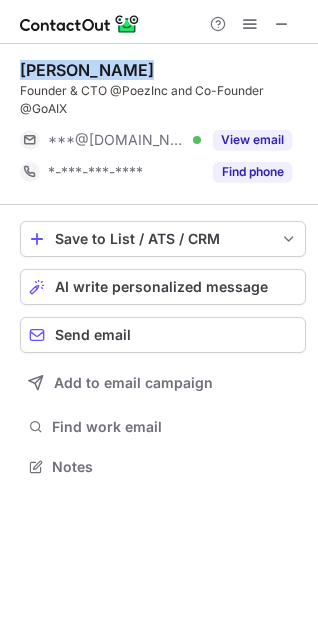 click on "Nassim A." at bounding box center (87, 70) 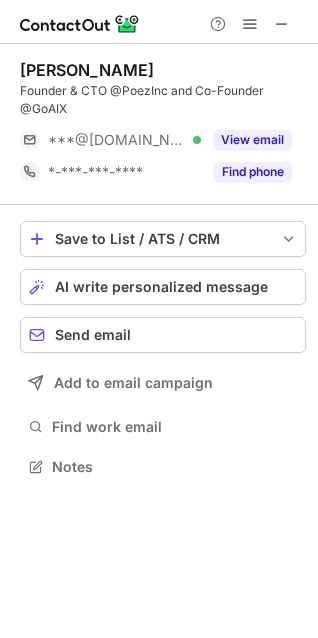 click at bounding box center (159, 22) 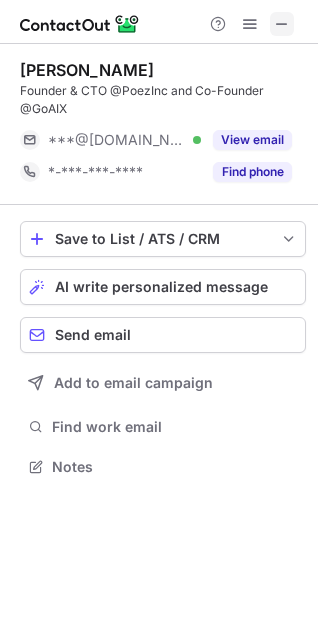 click at bounding box center [282, 24] 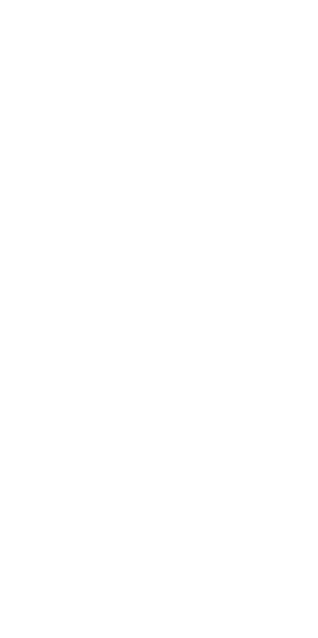 scroll, scrollTop: 0, scrollLeft: 0, axis: both 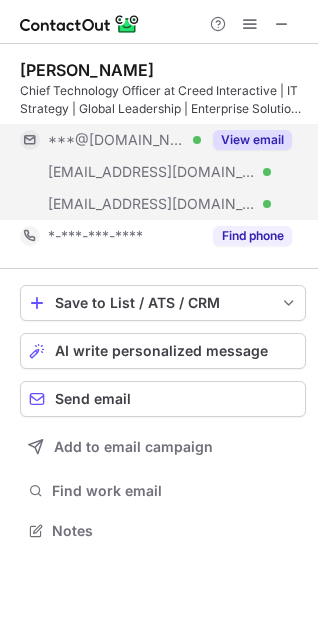 click on "***@[DOMAIN_NAME] Verified" at bounding box center (124, 140) 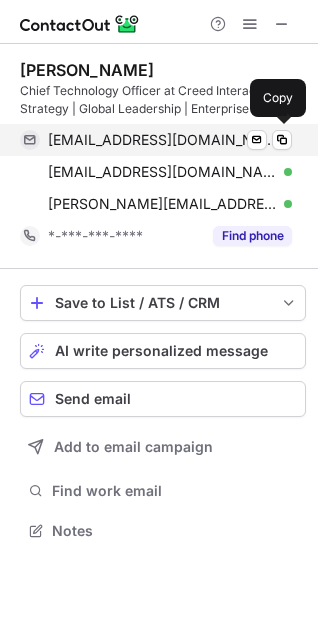 click on "[EMAIL_ADDRESS][DOMAIN_NAME]" at bounding box center (162, 140) 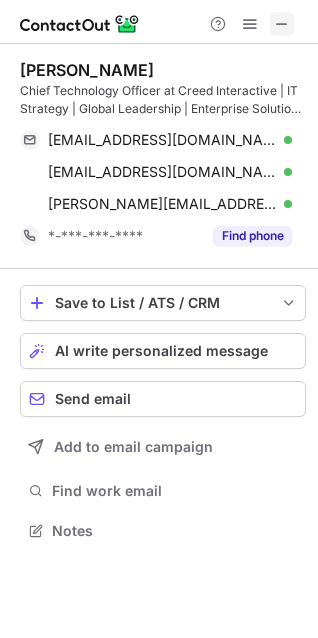 click at bounding box center (282, 24) 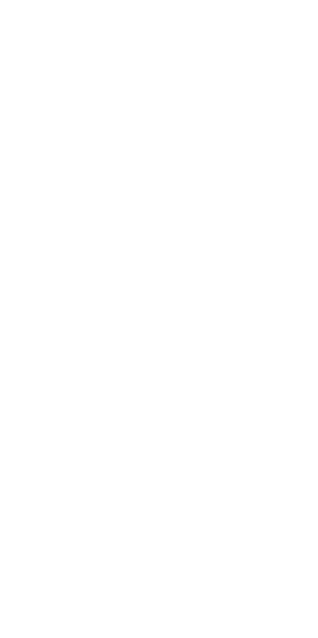 scroll, scrollTop: 0, scrollLeft: 0, axis: both 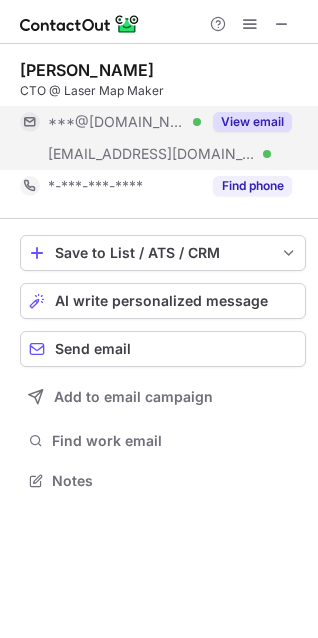 click on "[EMAIL_ADDRESS][DOMAIN_NAME] Verified" at bounding box center (110, 154) 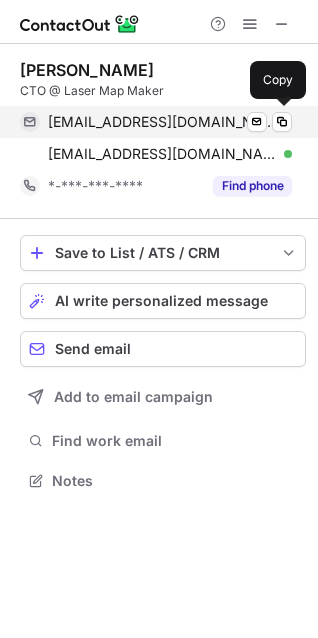 click on "[EMAIL_ADDRESS][DOMAIN_NAME]" at bounding box center (162, 122) 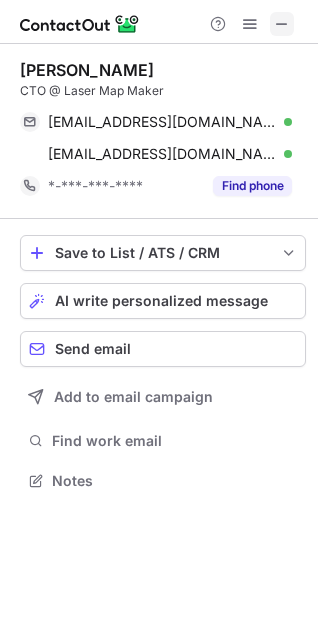 click at bounding box center [282, 24] 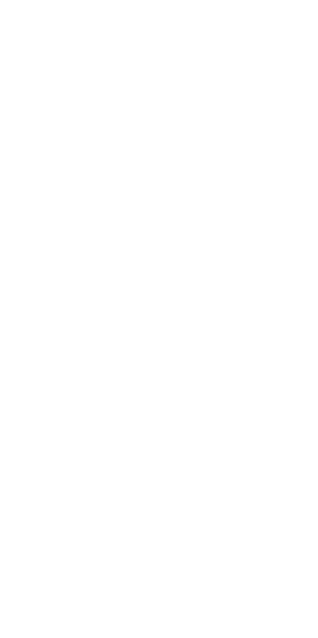 scroll, scrollTop: 0, scrollLeft: 0, axis: both 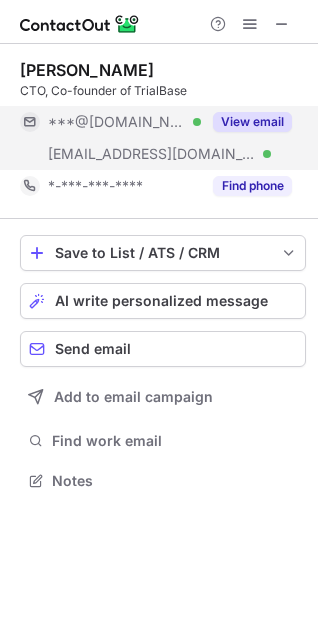 click on "***@gmail.com Verified" at bounding box center (110, 122) 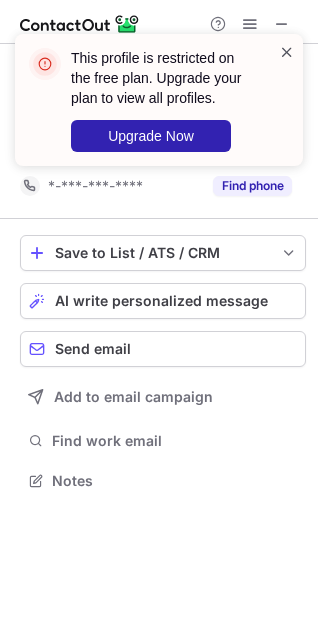 click at bounding box center (287, 52) 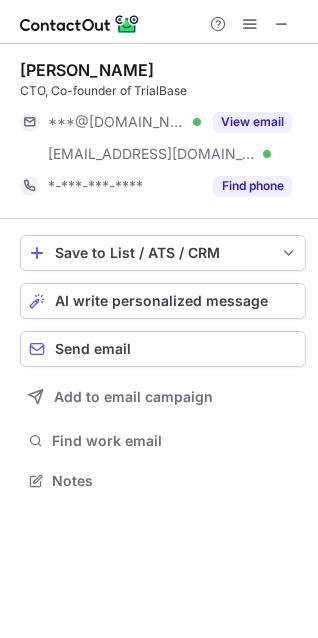 click on "Mikhail Kouznetsov" at bounding box center (87, 70) 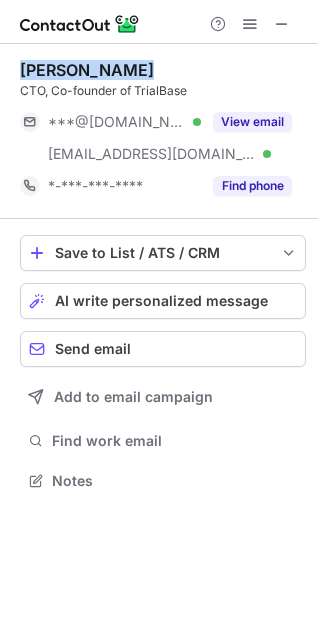 click on "Mikhail Kouznetsov" at bounding box center [87, 70] 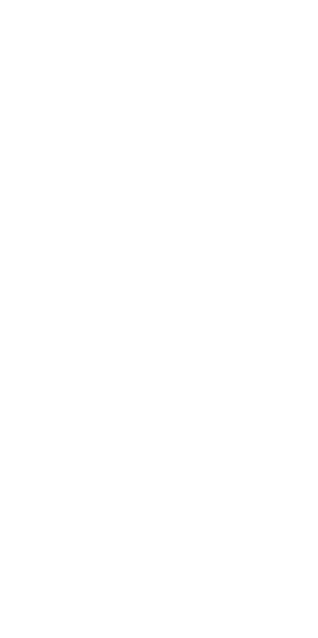 scroll, scrollTop: 0, scrollLeft: 0, axis: both 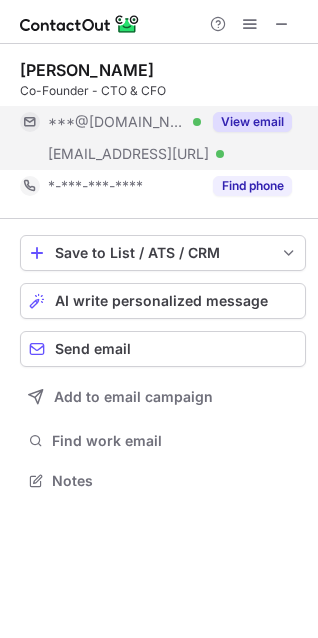 click on "***@[DOMAIN_NAME] Verified" at bounding box center [110, 122] 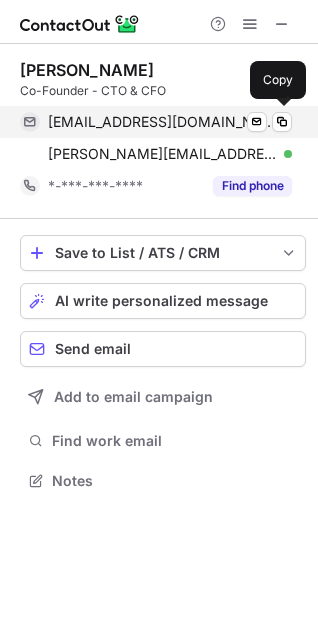 click on "tjo1225@gmail.com" at bounding box center (162, 122) 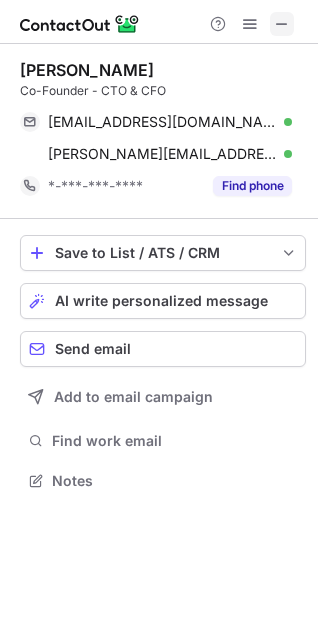 click at bounding box center (282, 24) 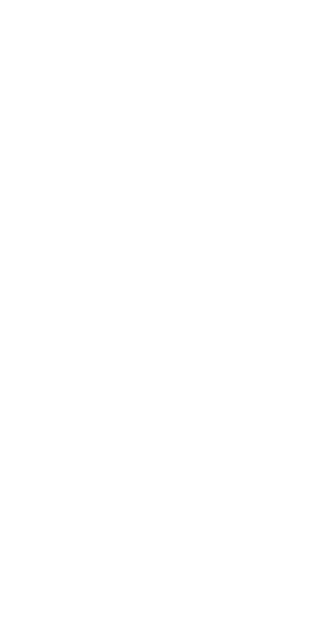 scroll, scrollTop: 0, scrollLeft: 0, axis: both 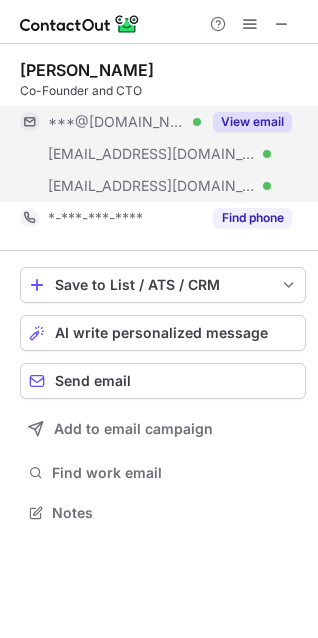 click on "[EMAIL_ADDRESS][DOMAIN_NAME]" at bounding box center (152, 154) 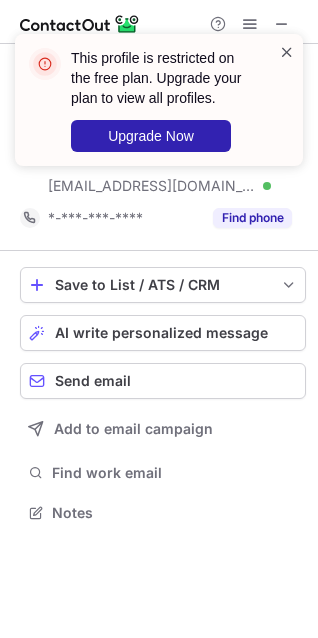 click at bounding box center [287, 52] 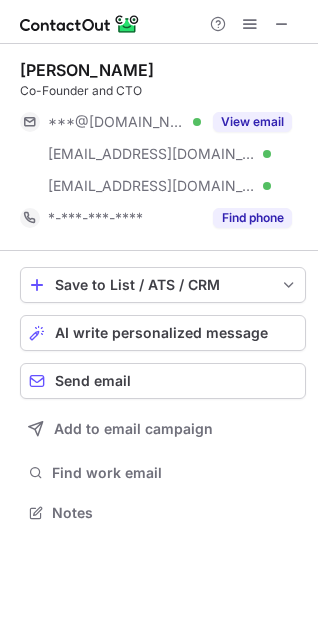 click on "Diego Netto" at bounding box center [87, 70] 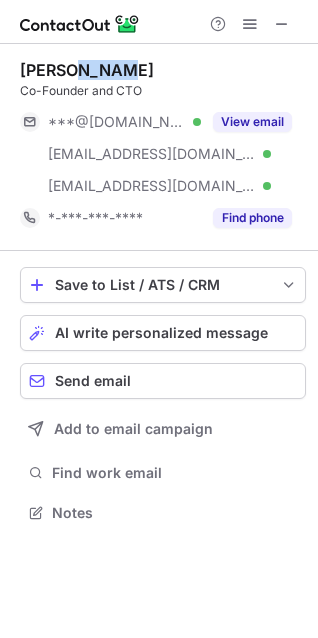click on "Diego Netto" at bounding box center [87, 70] 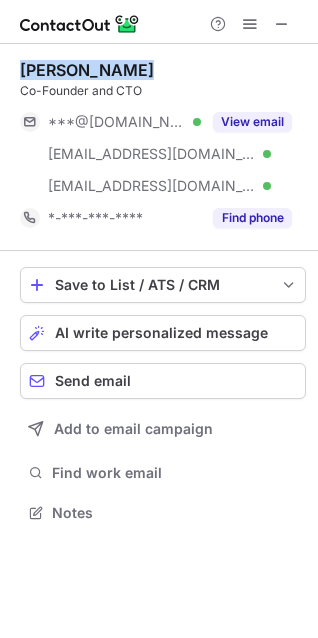 click on "Diego Netto" at bounding box center (87, 70) 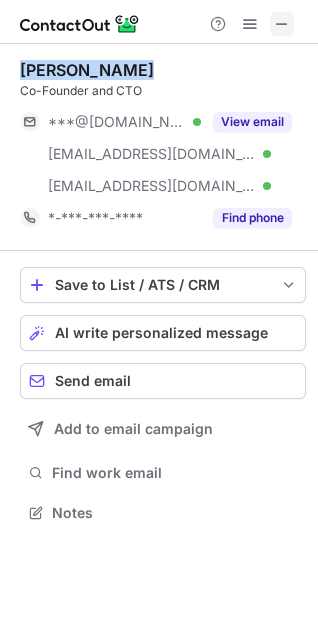 click at bounding box center (282, 24) 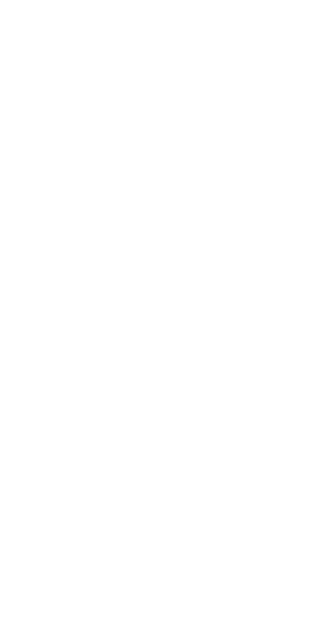 scroll, scrollTop: 0, scrollLeft: 0, axis: both 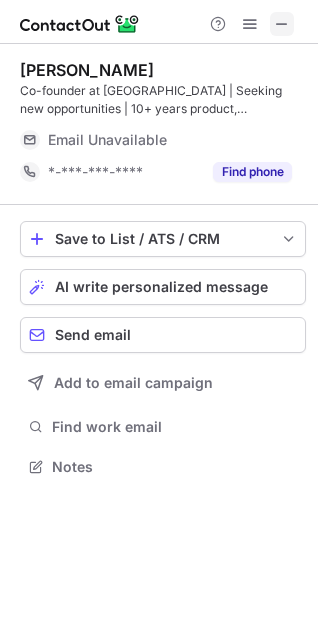 click at bounding box center (282, 24) 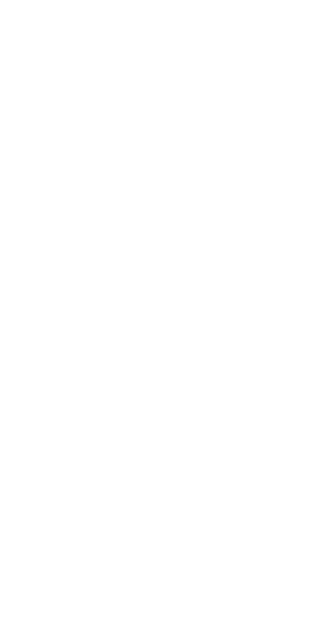 scroll, scrollTop: 0, scrollLeft: 0, axis: both 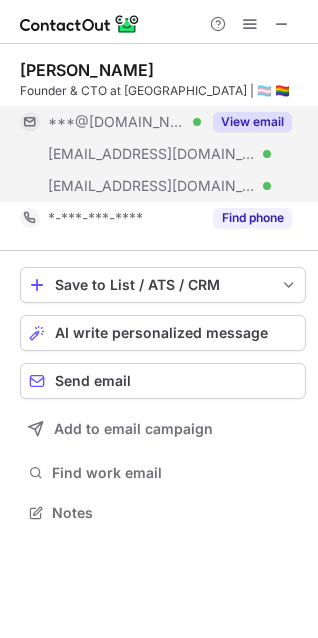 click on "***@fork.run Verified" at bounding box center [110, 154] 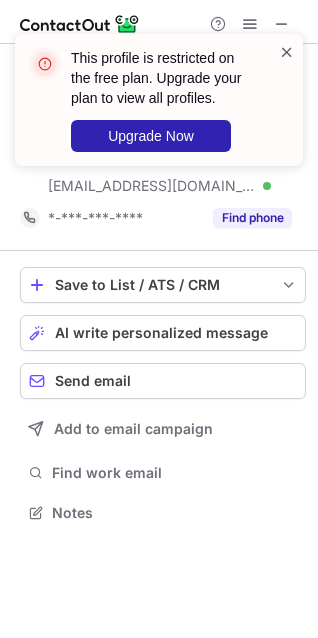 click at bounding box center (287, 52) 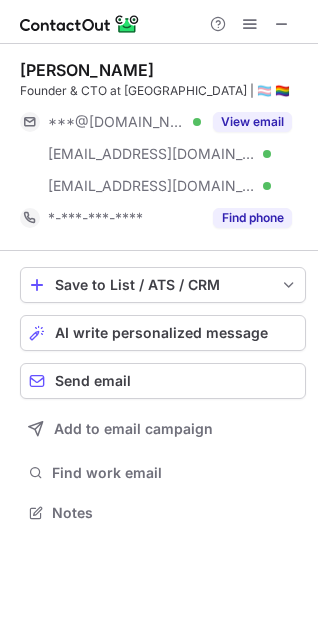 click on "Alex Zenla" at bounding box center (87, 70) 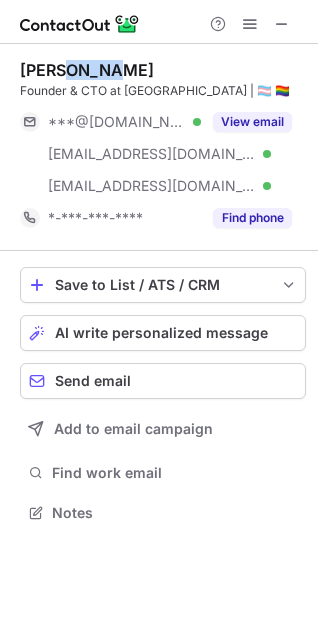 click on "Alex Zenla" at bounding box center (87, 70) 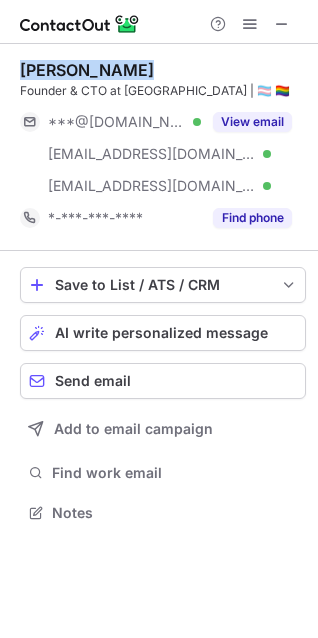 click on "Alex Zenla" at bounding box center [87, 70] 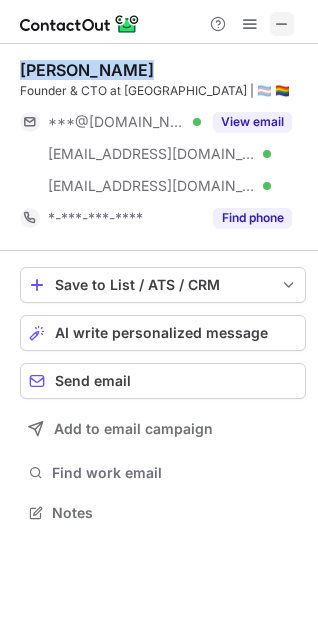 click at bounding box center [282, 24] 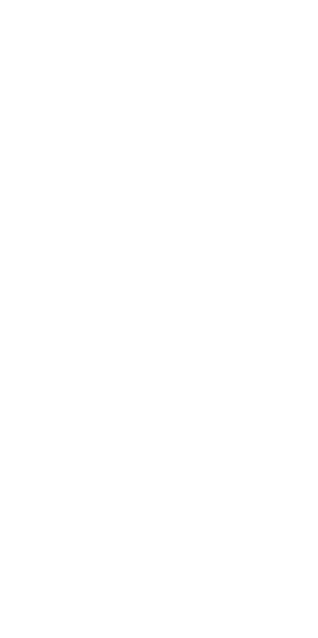 scroll, scrollTop: 0, scrollLeft: 0, axis: both 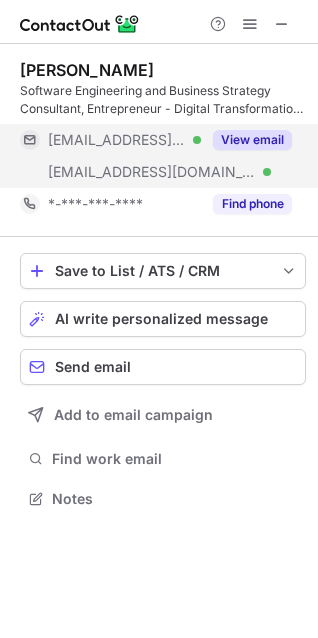 click on "[EMAIL_ADDRESS][DOMAIN_NAME] Verified" at bounding box center [110, 140] 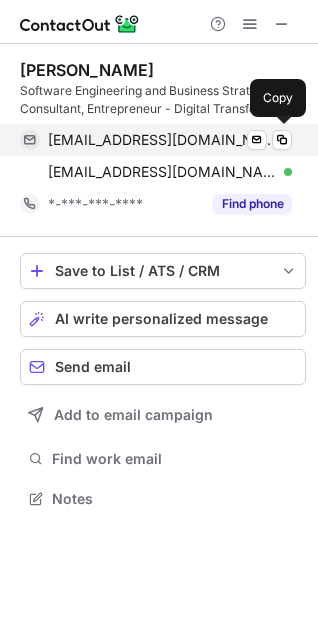 click on "[EMAIL_ADDRESS][DOMAIN_NAME]" at bounding box center [162, 140] 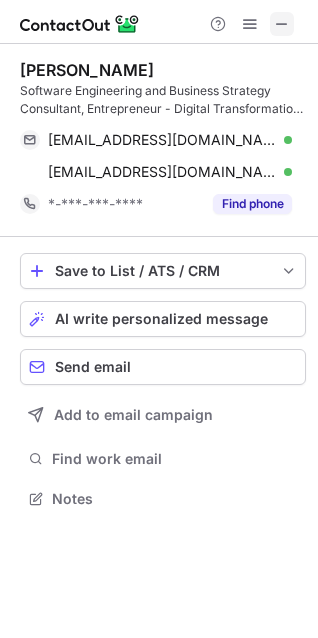 click at bounding box center (282, 24) 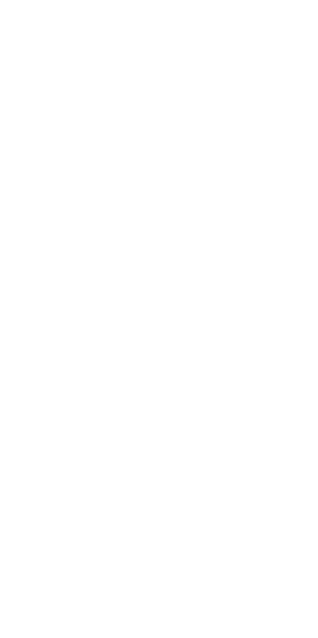 scroll, scrollTop: 0, scrollLeft: 0, axis: both 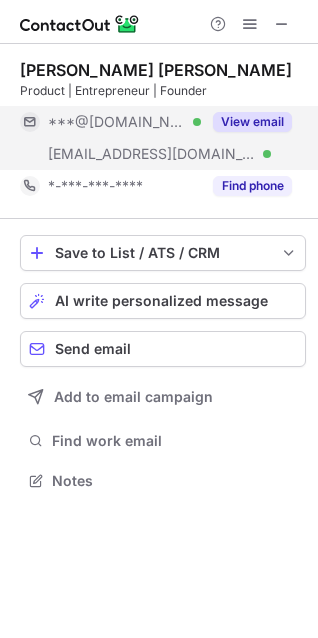 click on "***@[DOMAIN_NAME]" at bounding box center [117, 122] 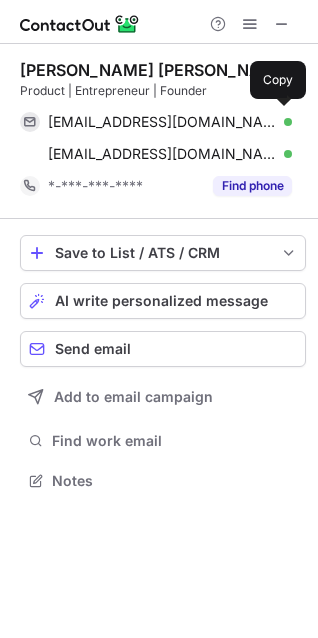 click on "[EMAIL_ADDRESS][DOMAIN_NAME]" at bounding box center (162, 122) 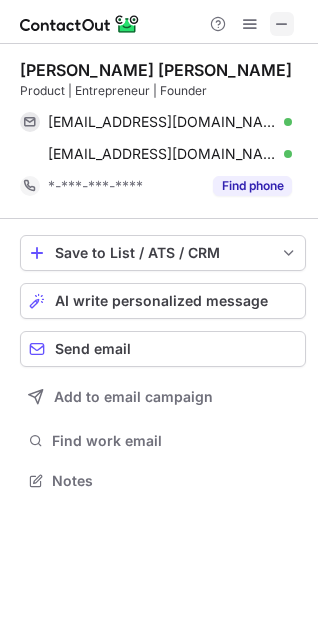 click at bounding box center [282, 24] 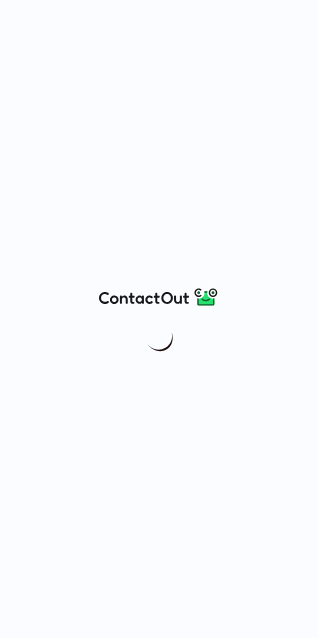 scroll, scrollTop: 0, scrollLeft: 0, axis: both 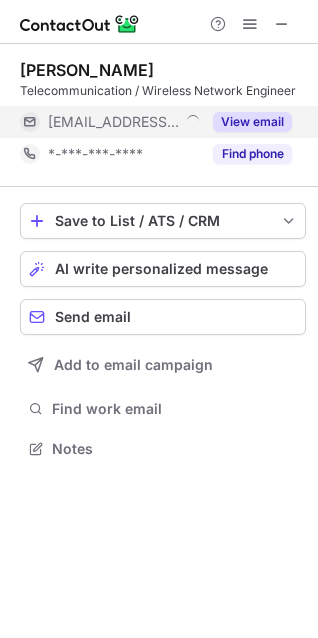 click on "***@northshorenetworks.net" at bounding box center [113, 122] 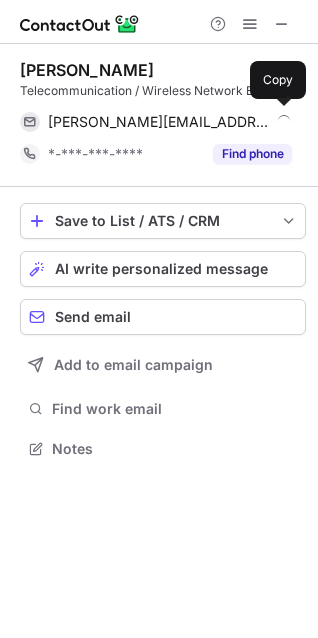 click on "duston@northshorenetworks.net" at bounding box center (159, 122) 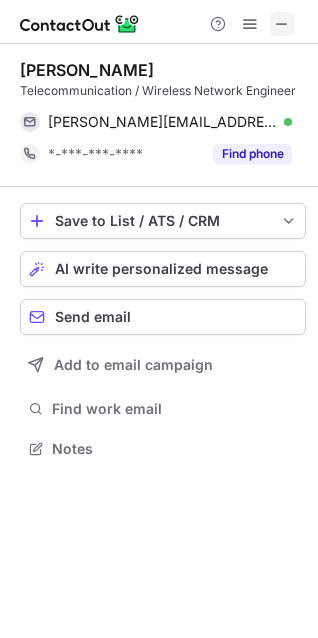 click at bounding box center (282, 24) 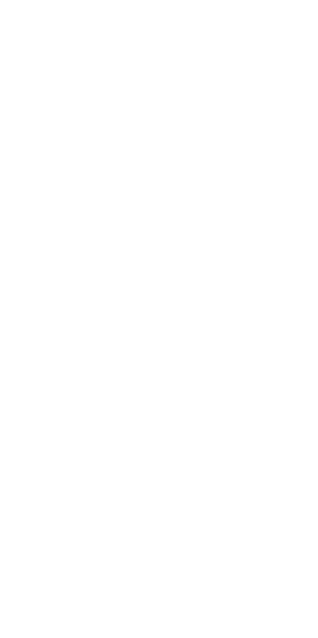 scroll, scrollTop: 0, scrollLeft: 0, axis: both 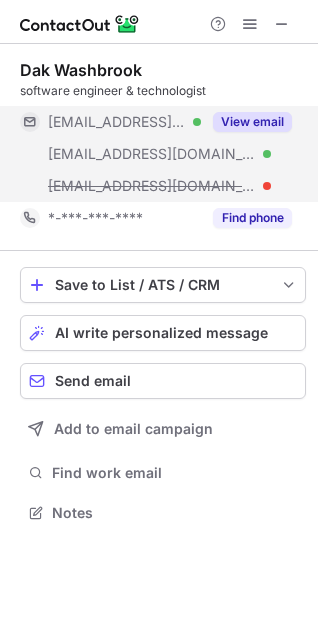 click on "[EMAIL_ADDRESS][DOMAIN_NAME] Verified" at bounding box center (124, 154) 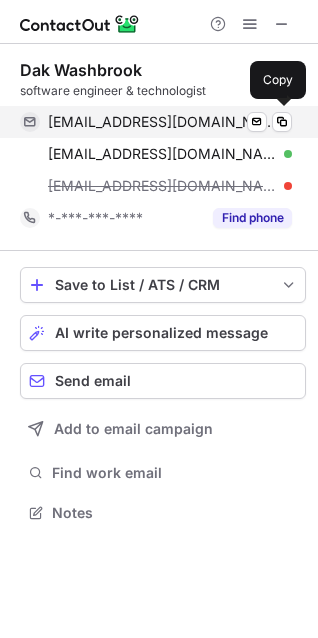 click on "[EMAIL_ADDRESS][DOMAIN_NAME]" at bounding box center (162, 122) 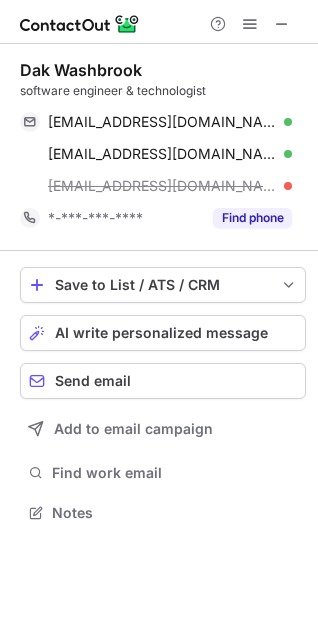 click at bounding box center [250, 24] 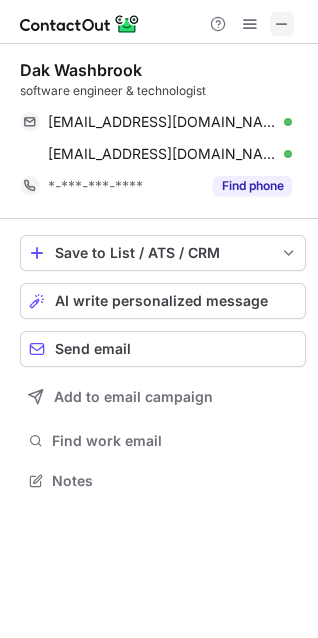 scroll, scrollTop: 467, scrollLeft: 318, axis: both 